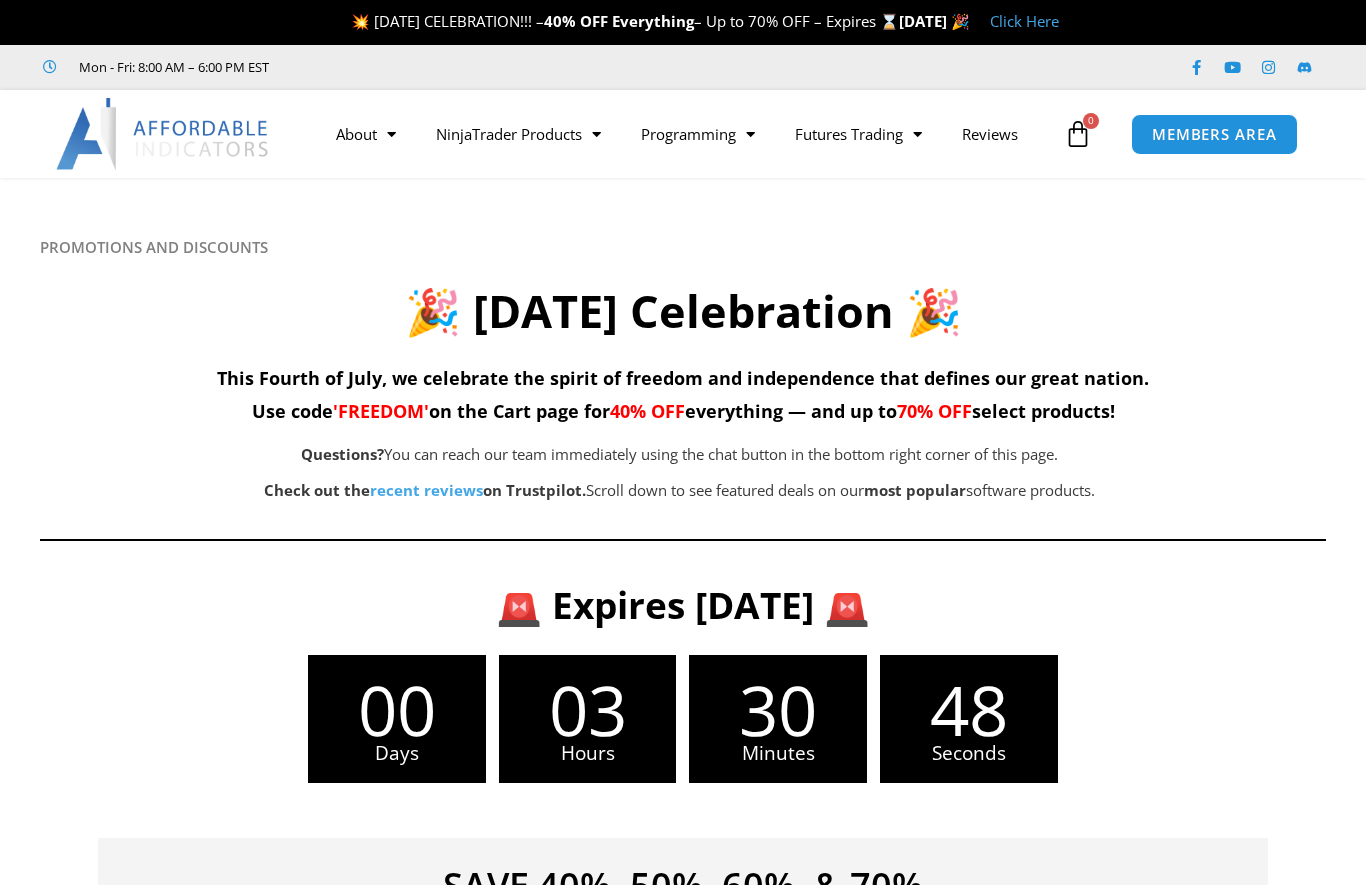 scroll, scrollTop: 0, scrollLeft: 0, axis: both 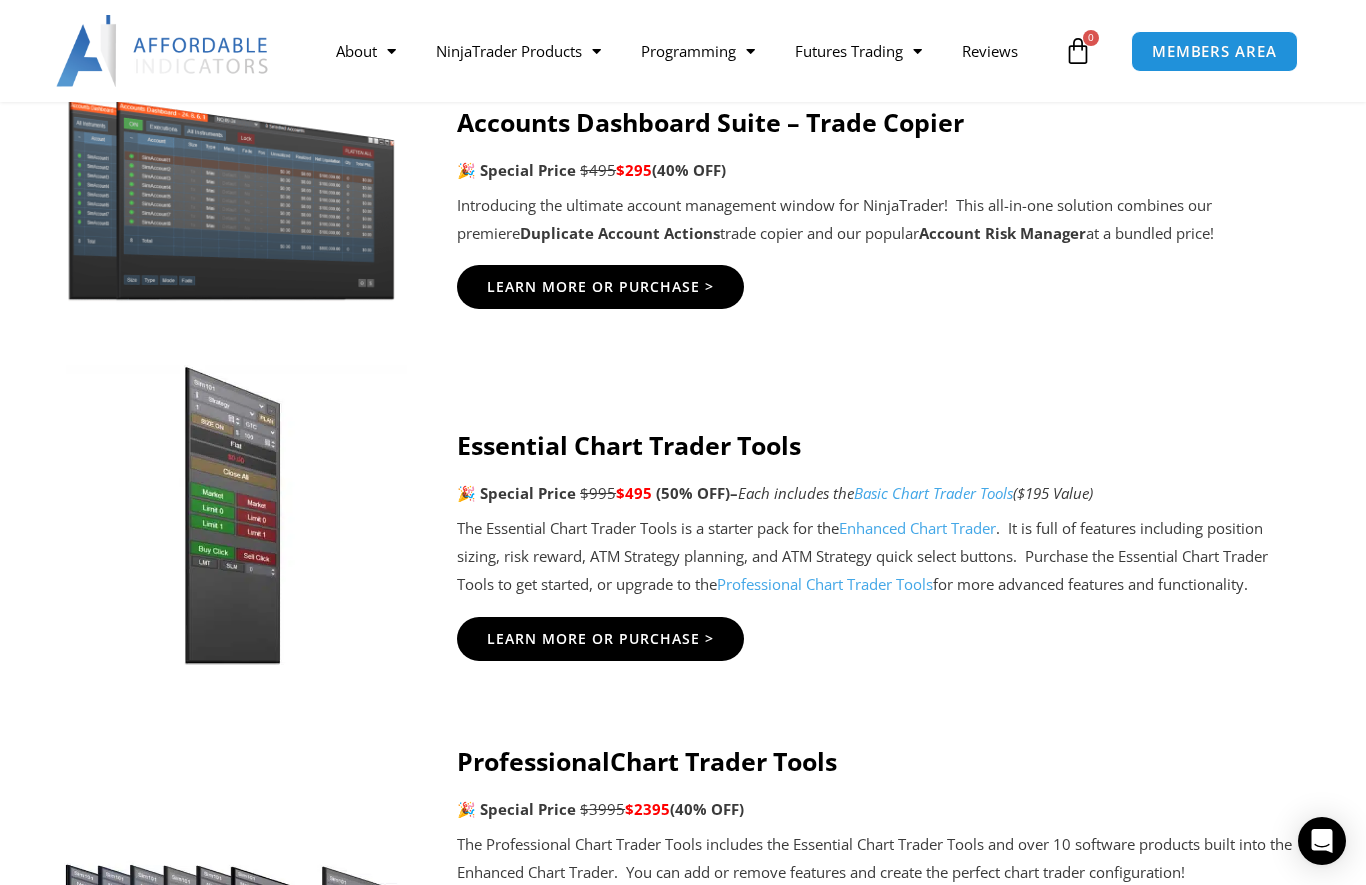 click on "Learn More Or Purchase >" at bounding box center (600, 287) 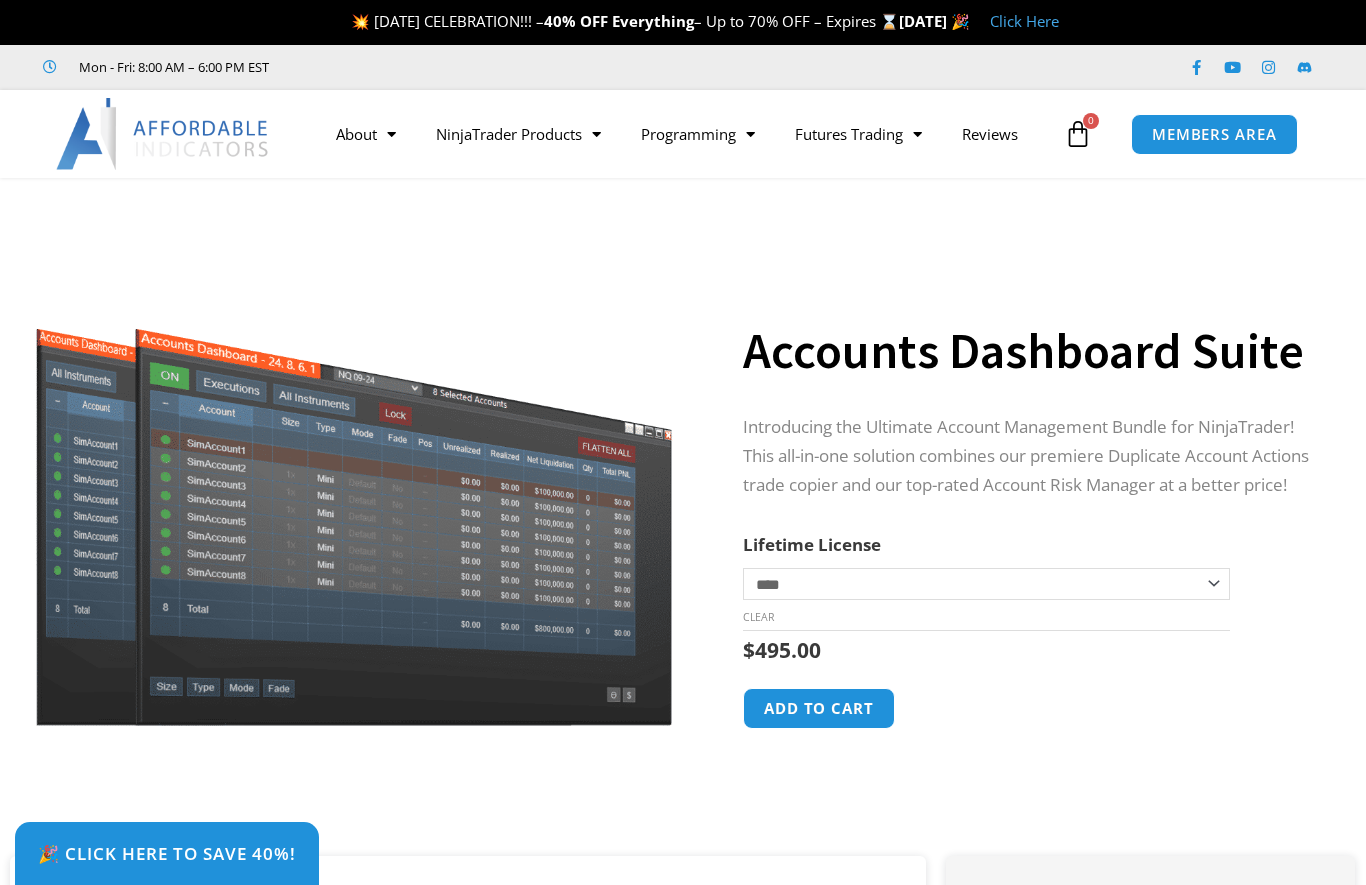 scroll, scrollTop: 0, scrollLeft: 0, axis: both 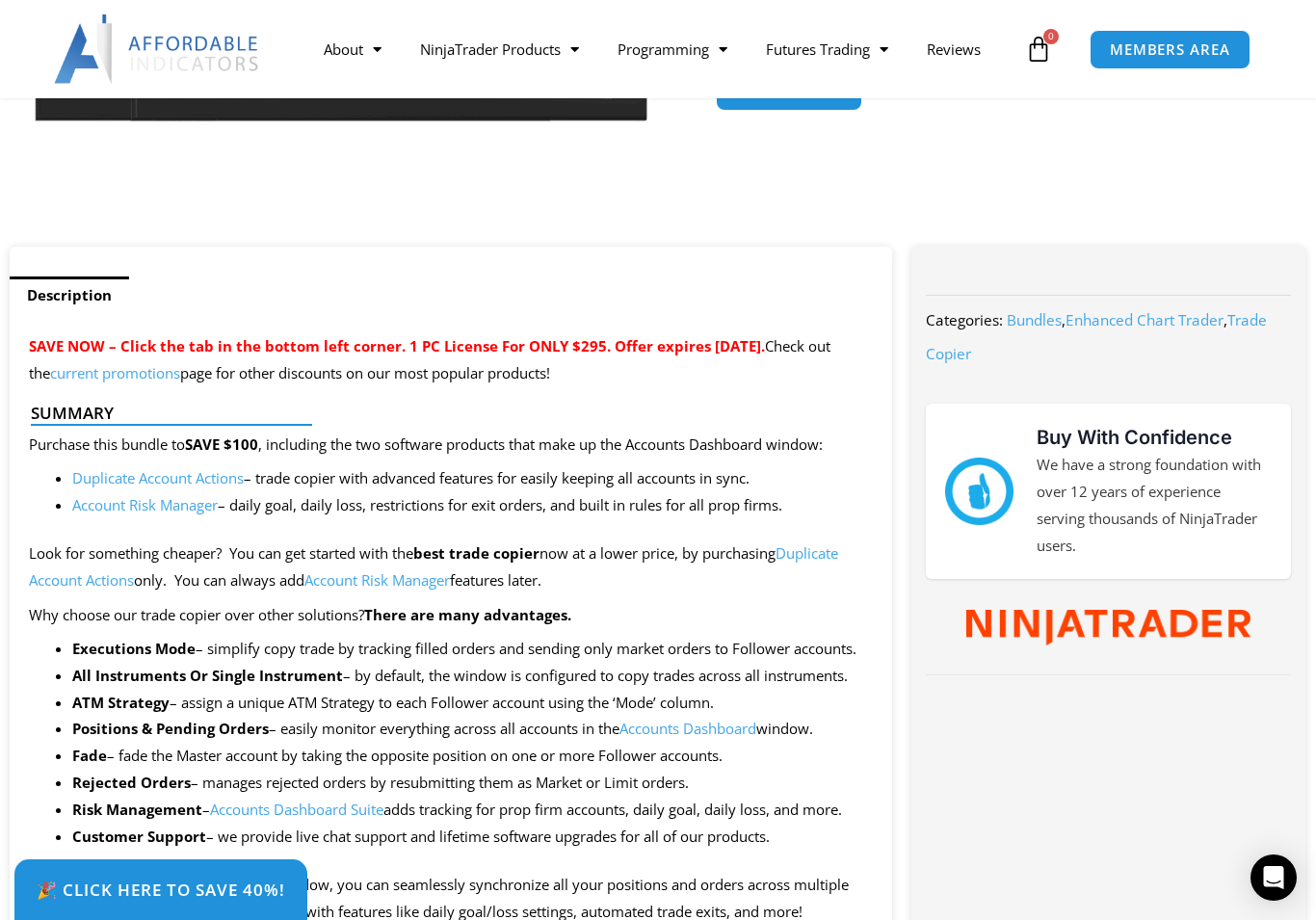 click on "🎉 Click Here to save 40%!" at bounding box center (161, 889) 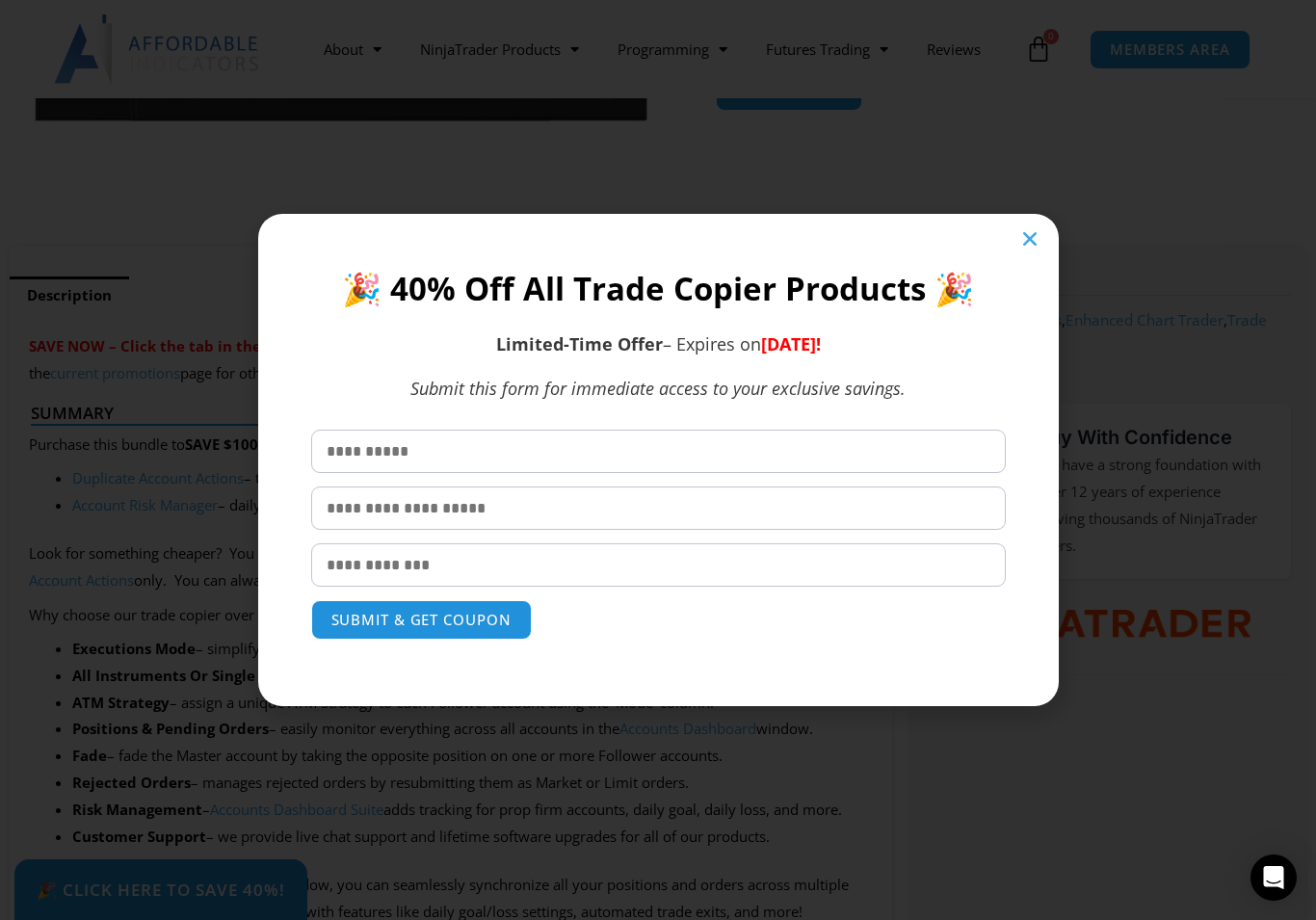 click at bounding box center (1030, 239) 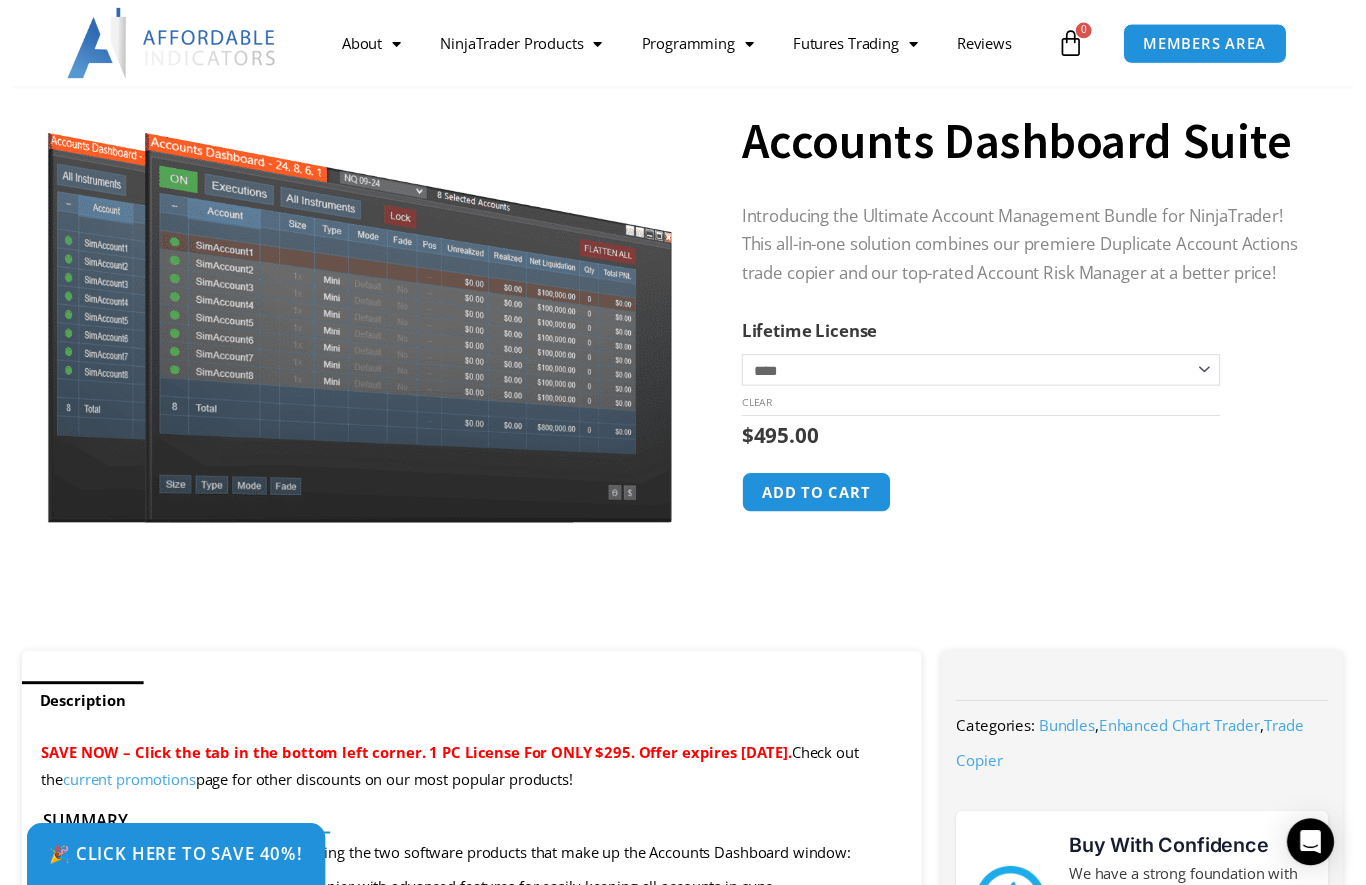 scroll, scrollTop: 208, scrollLeft: 0, axis: vertical 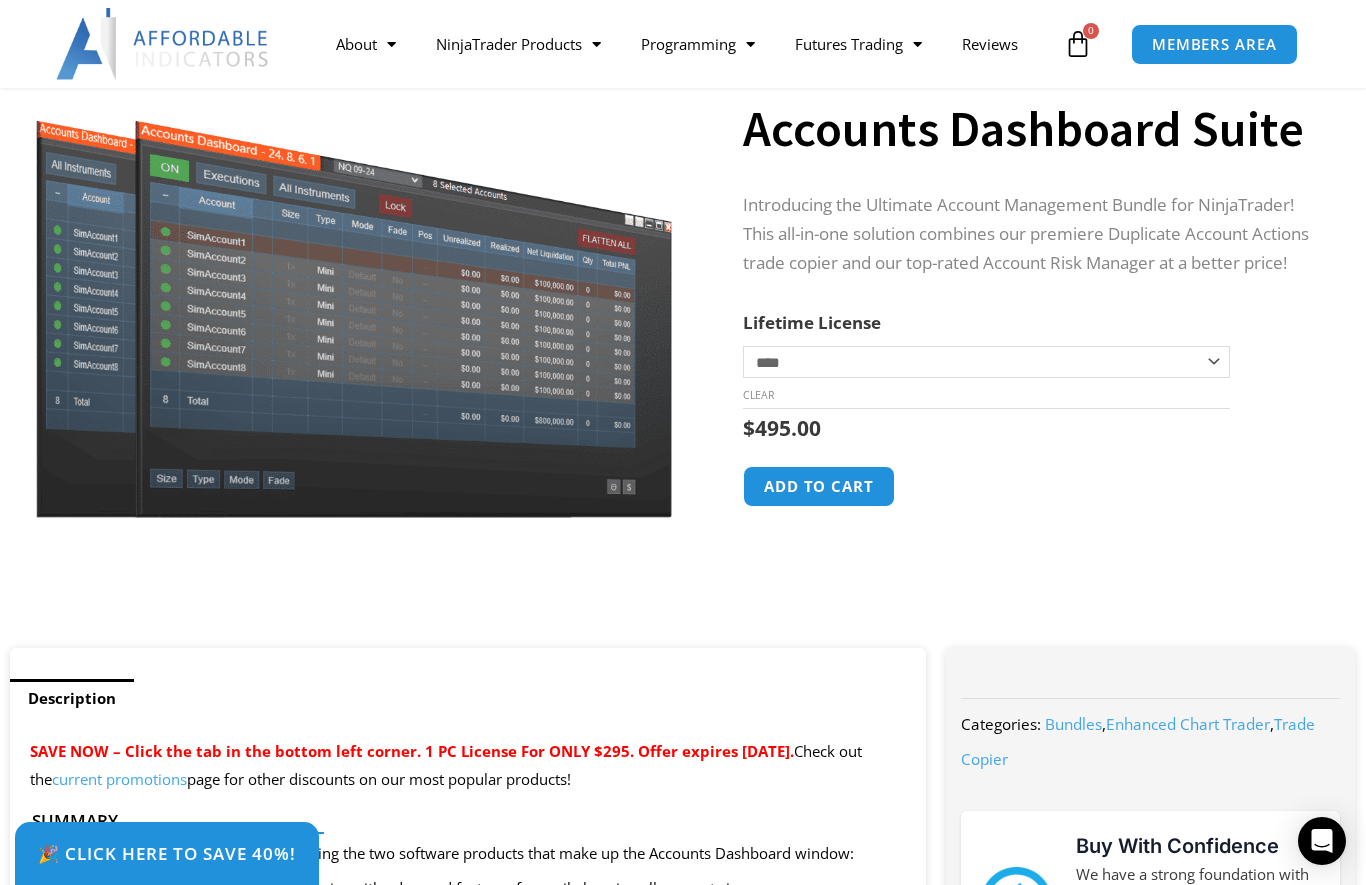 click on "Add to cart" 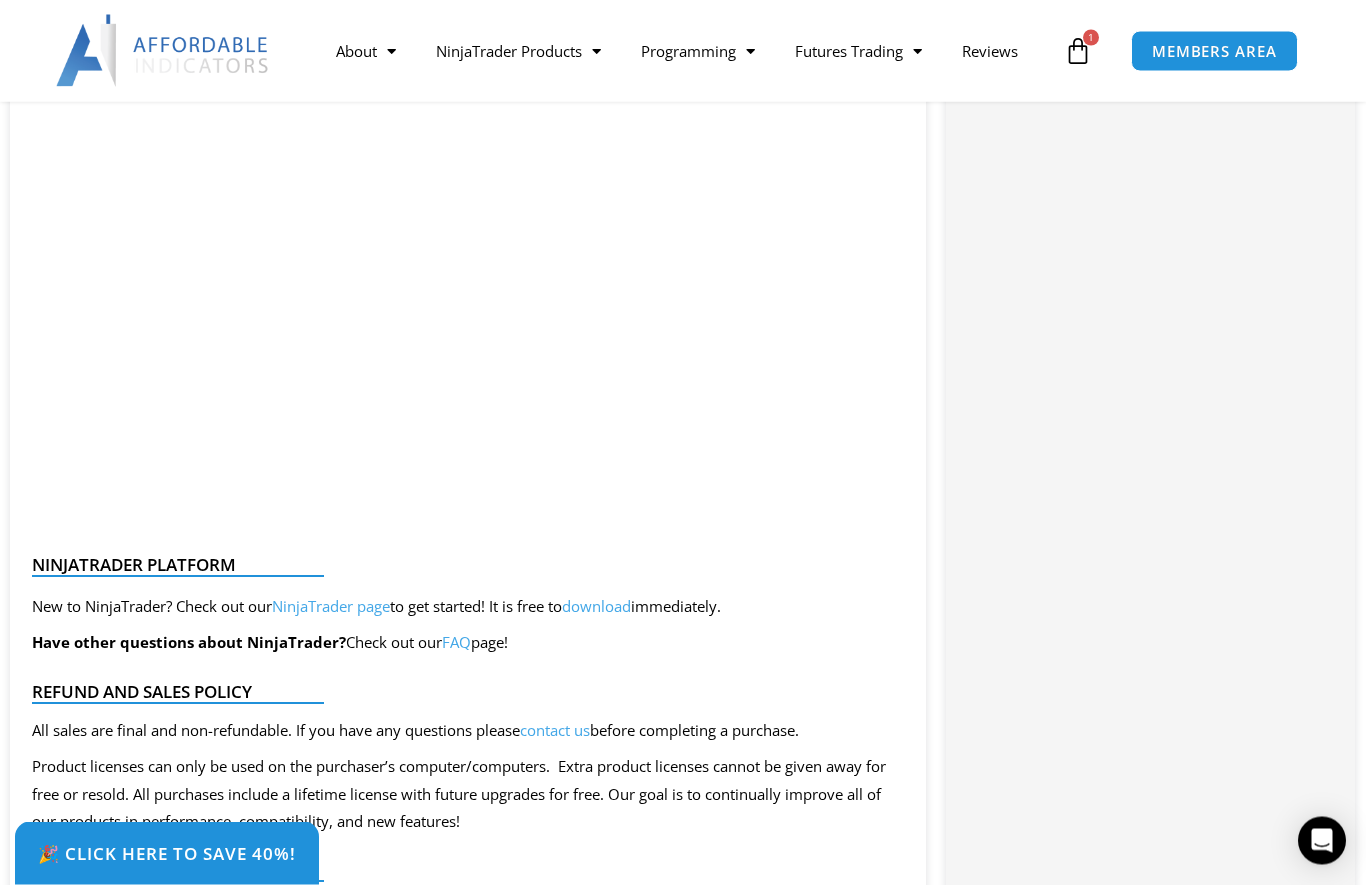 scroll, scrollTop: 3252, scrollLeft: 0, axis: vertical 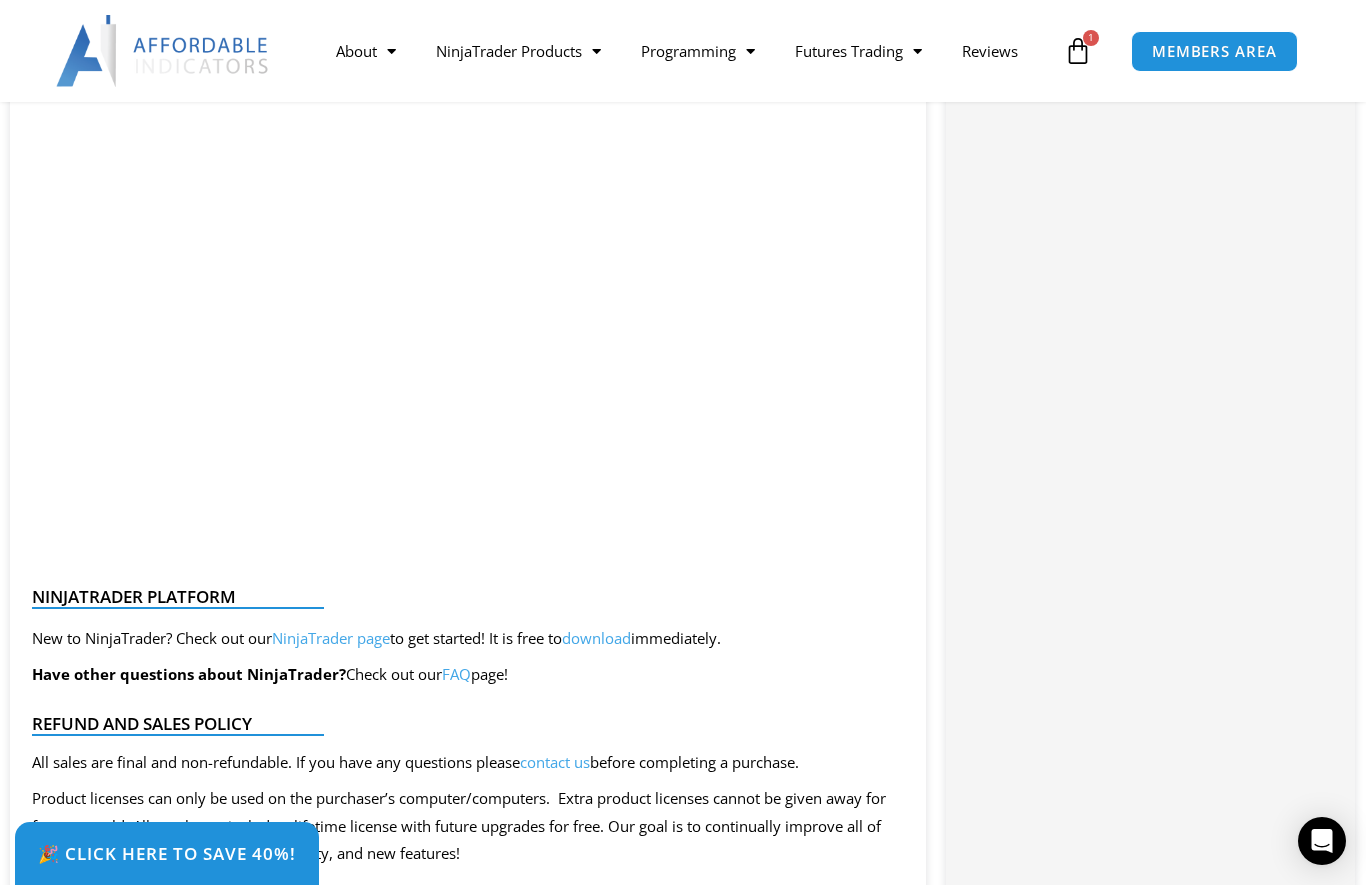 click on "MEMBERS AREA" at bounding box center [1214, 51] 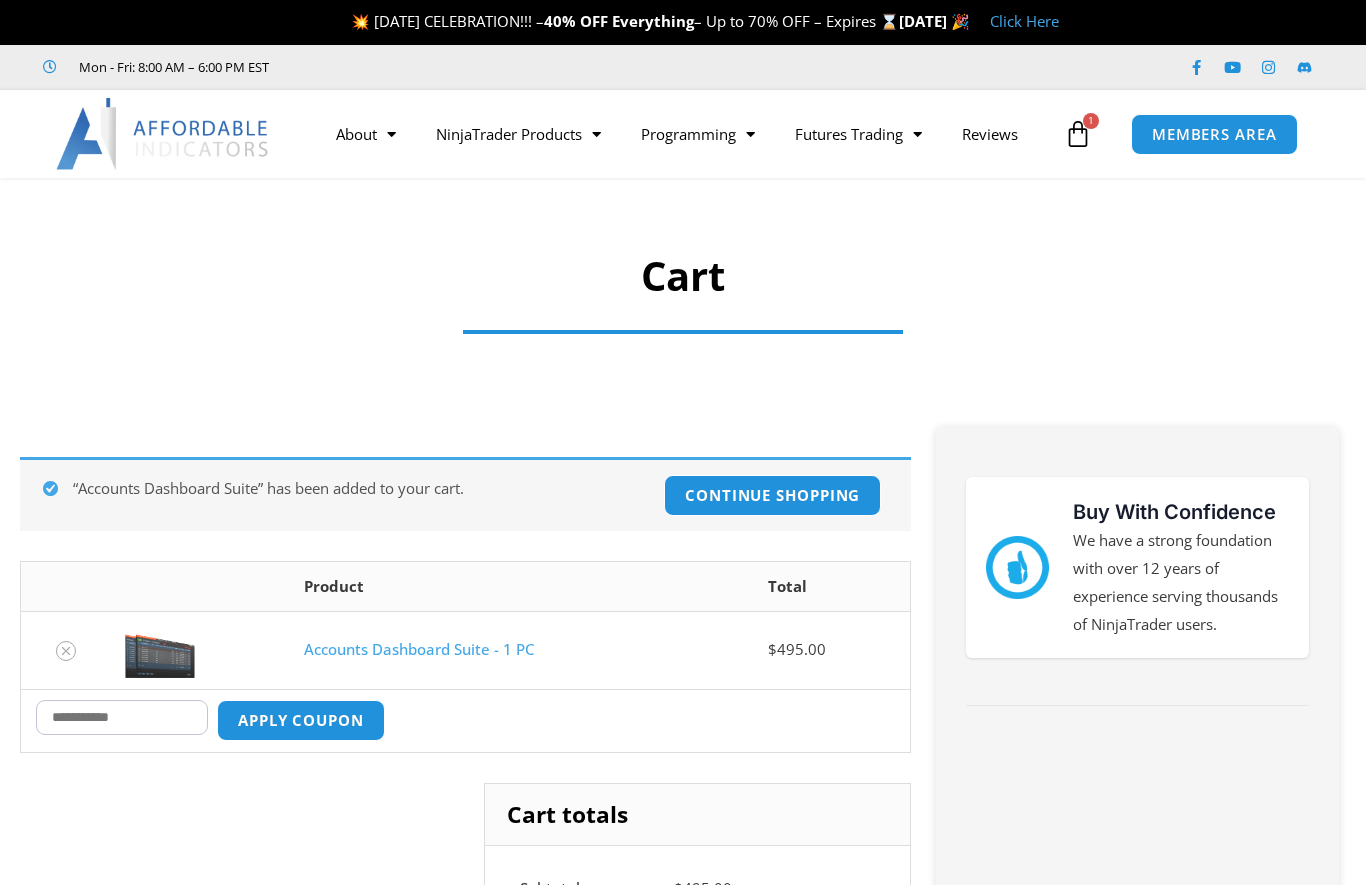 scroll, scrollTop: 0, scrollLeft: 0, axis: both 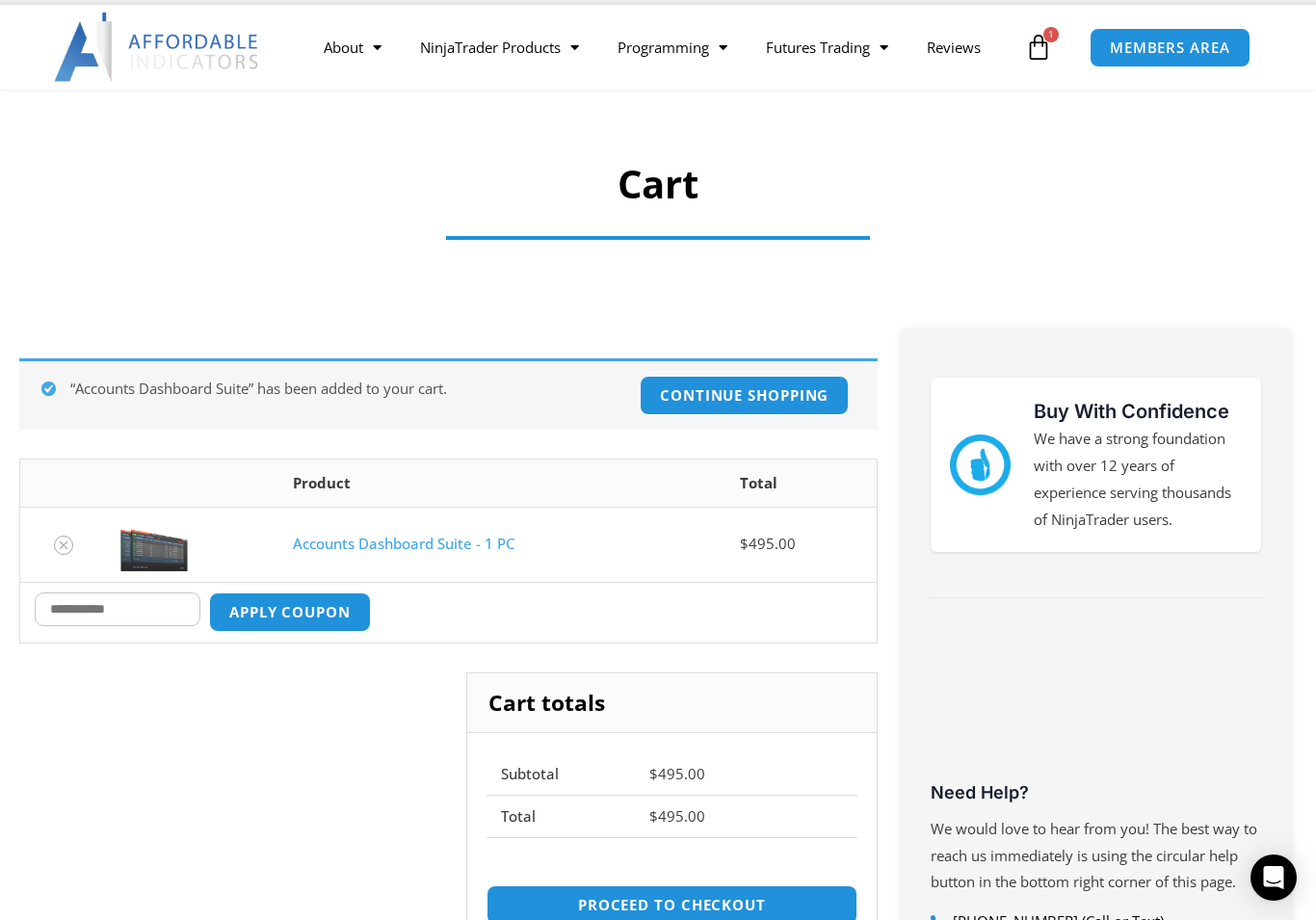 click on "Coupon:" at bounding box center (118, 609) 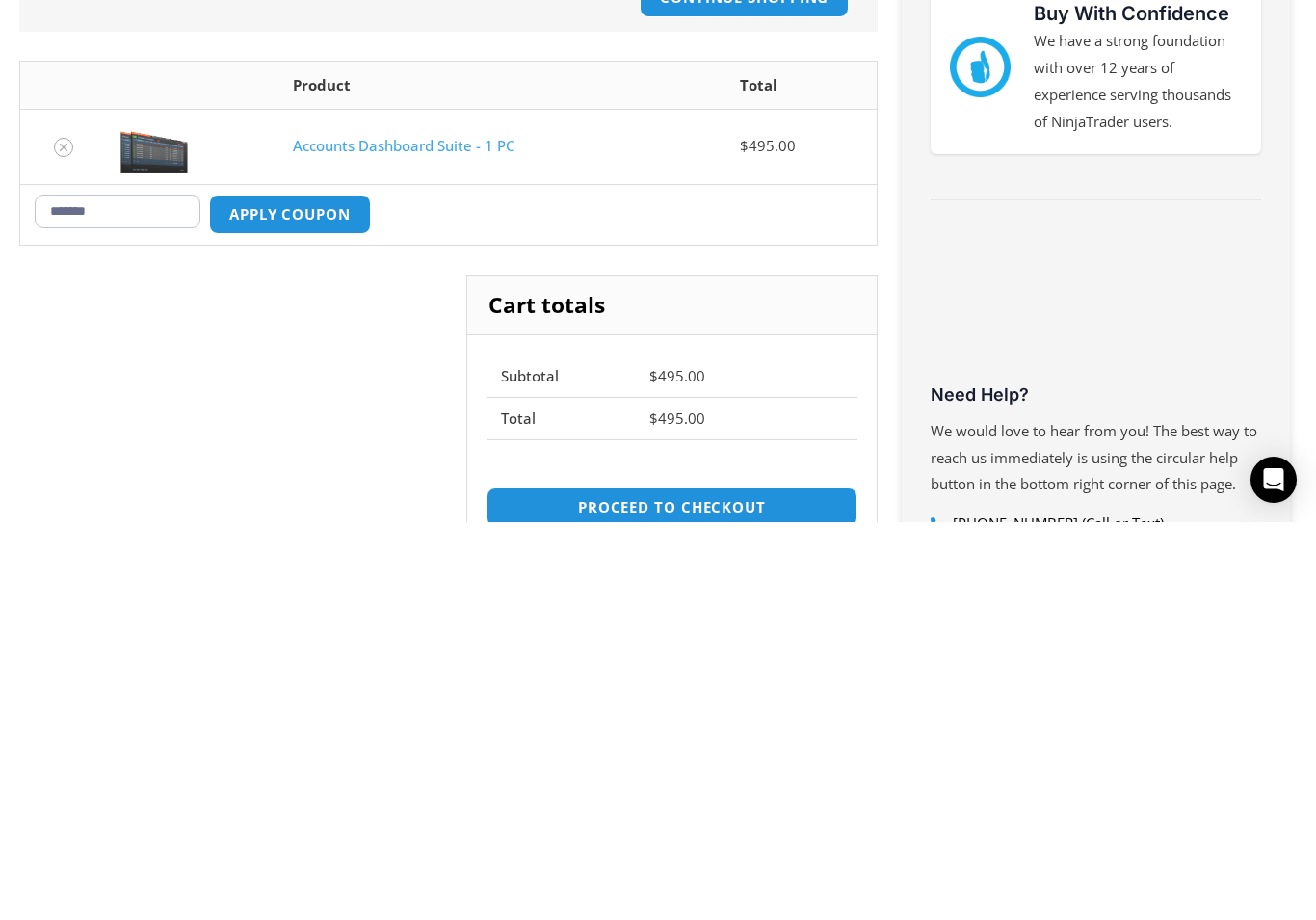 type on "*******" 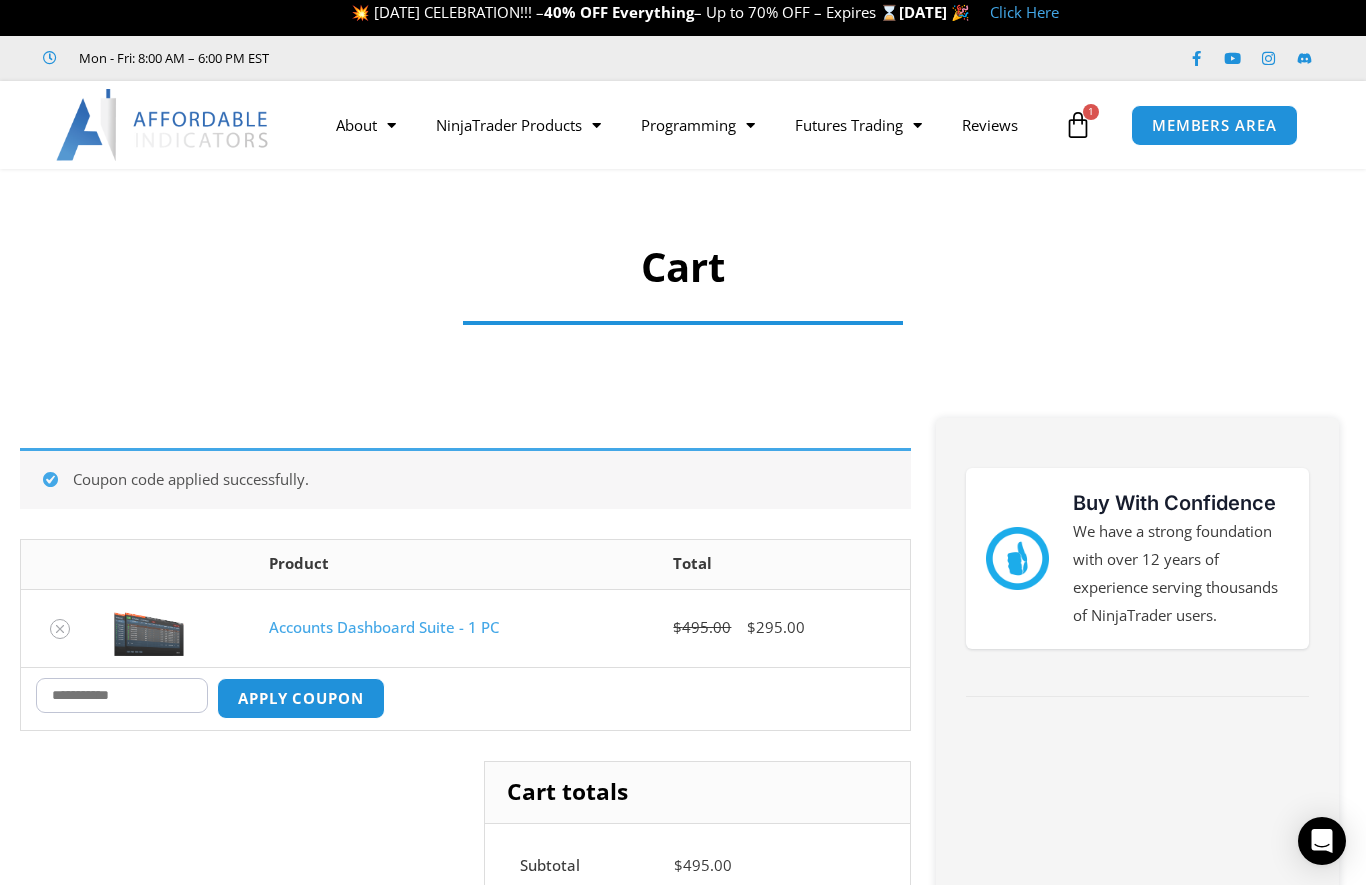 scroll, scrollTop: 0, scrollLeft: 0, axis: both 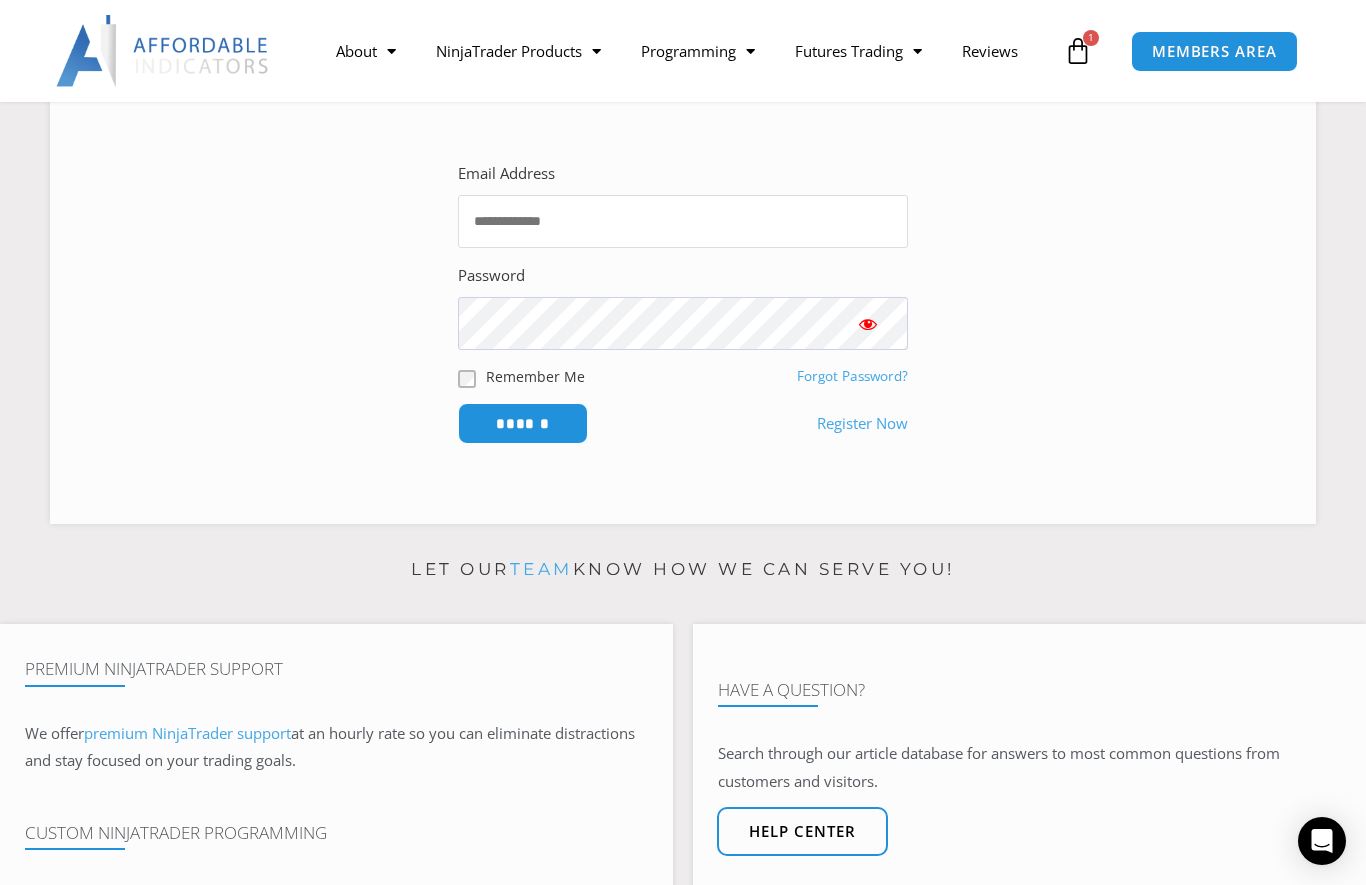 click on "Email Address" at bounding box center [683, 221] 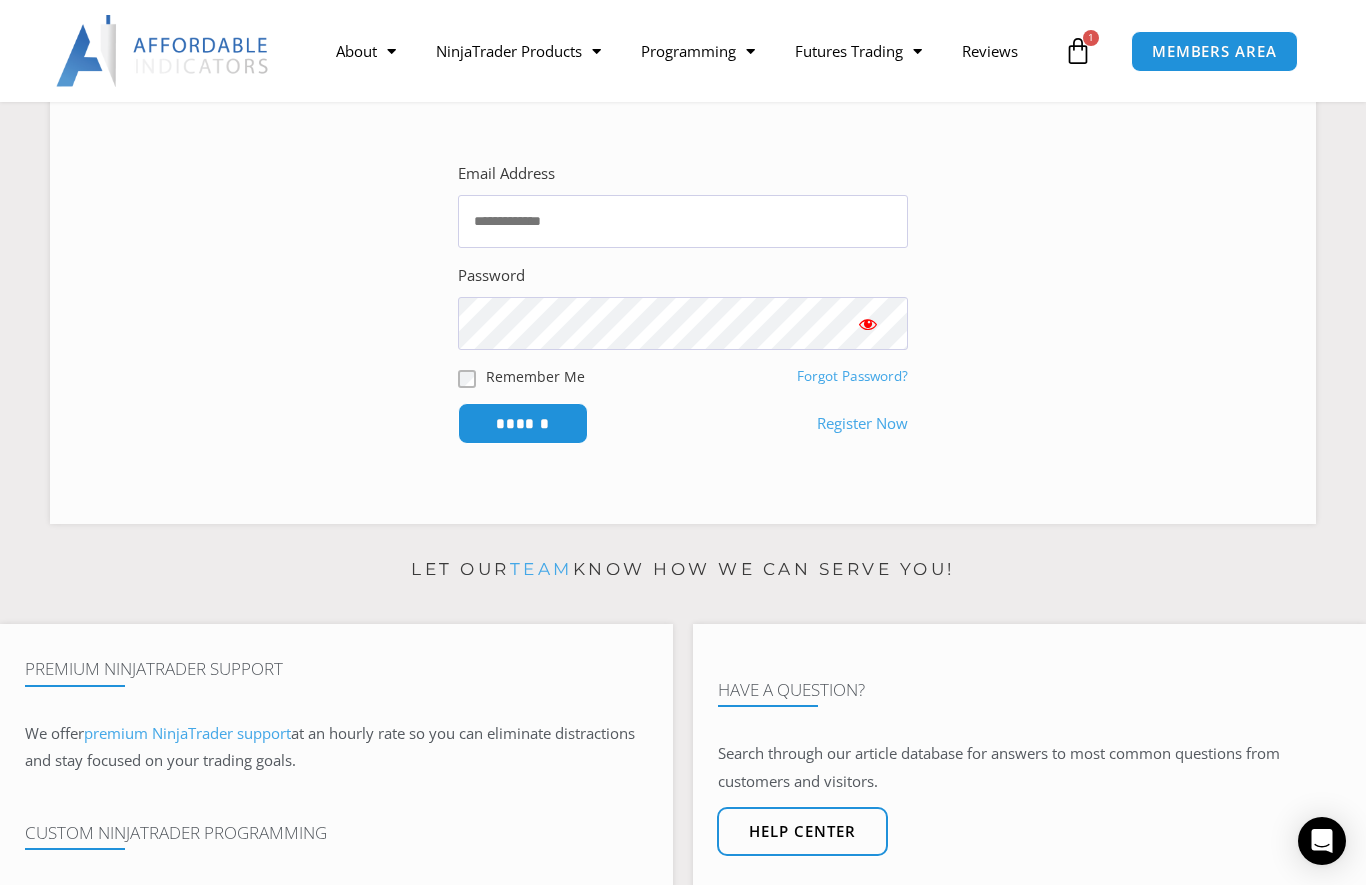 type on "**********" 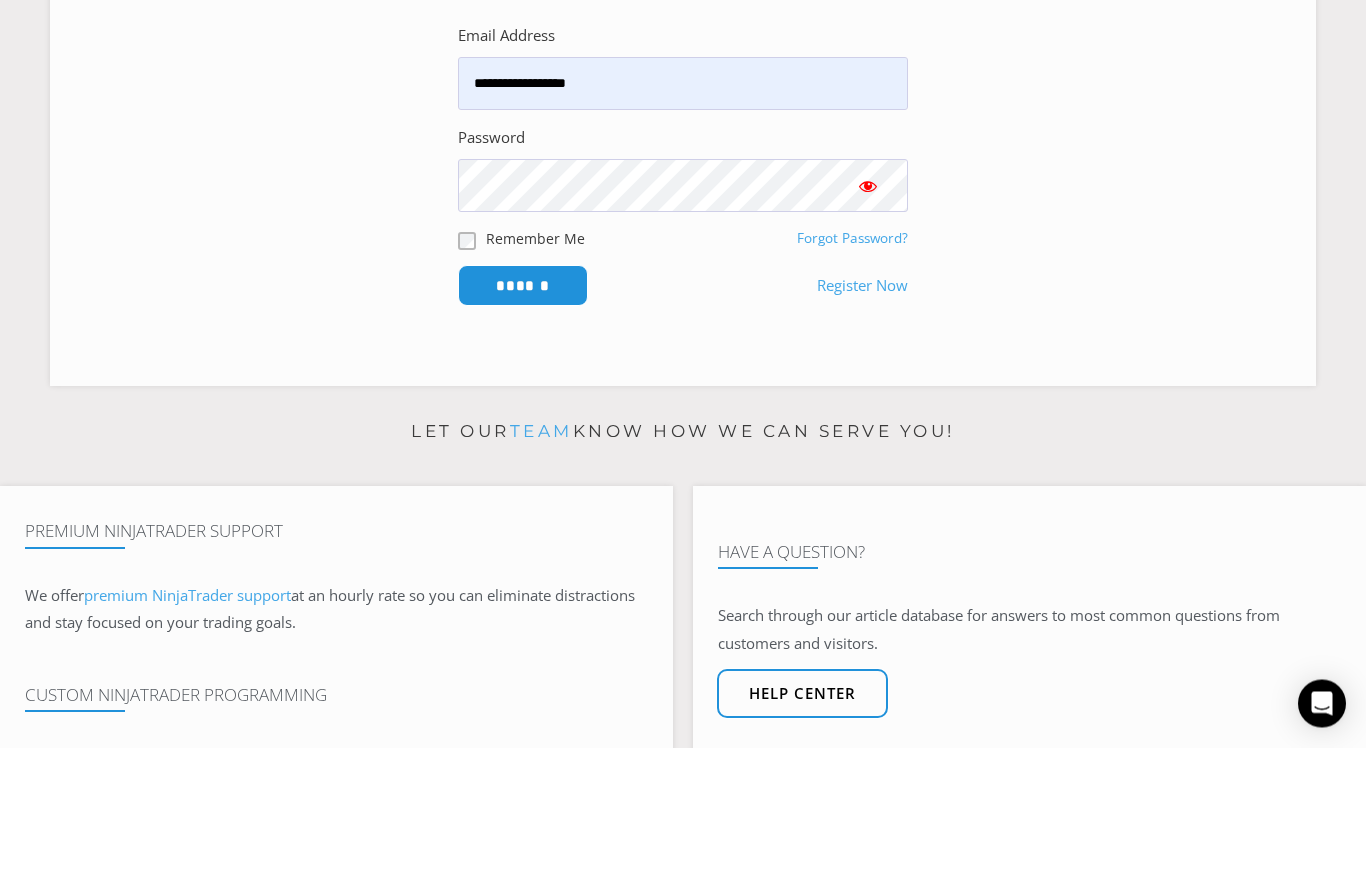 click on "******" at bounding box center (523, 423) 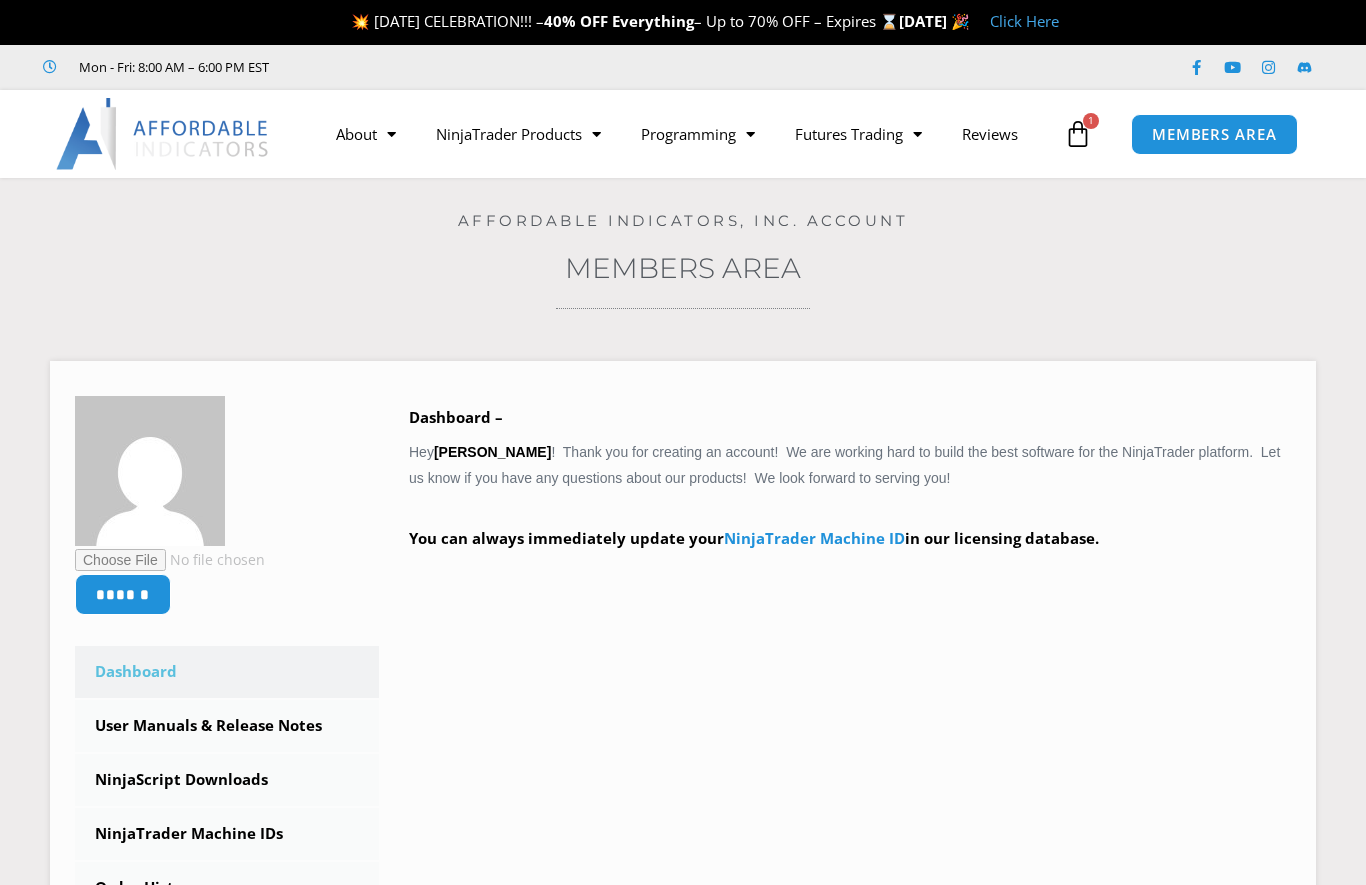 scroll, scrollTop: 0, scrollLeft: 0, axis: both 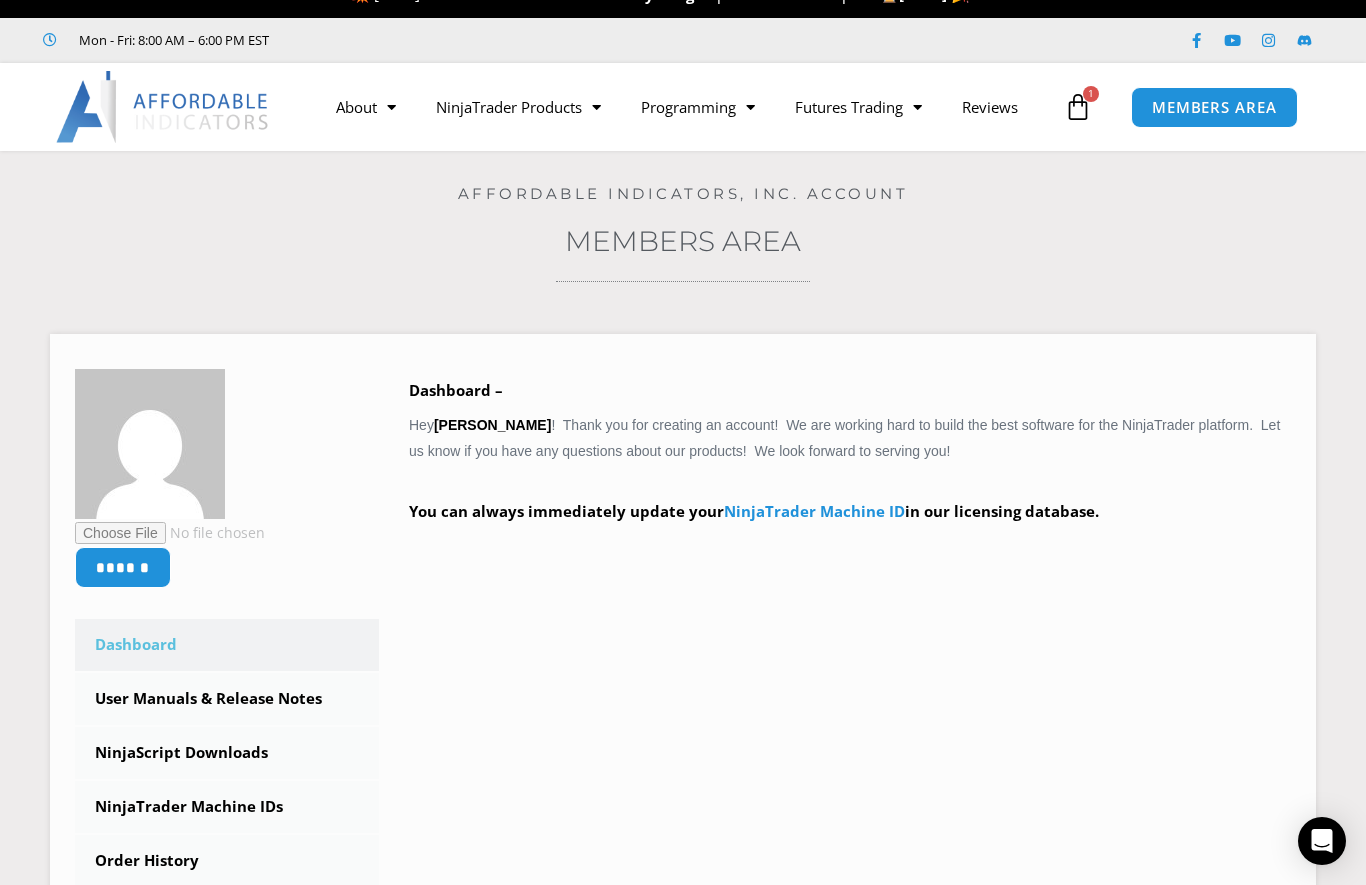 click on "1" at bounding box center (1091, 94) 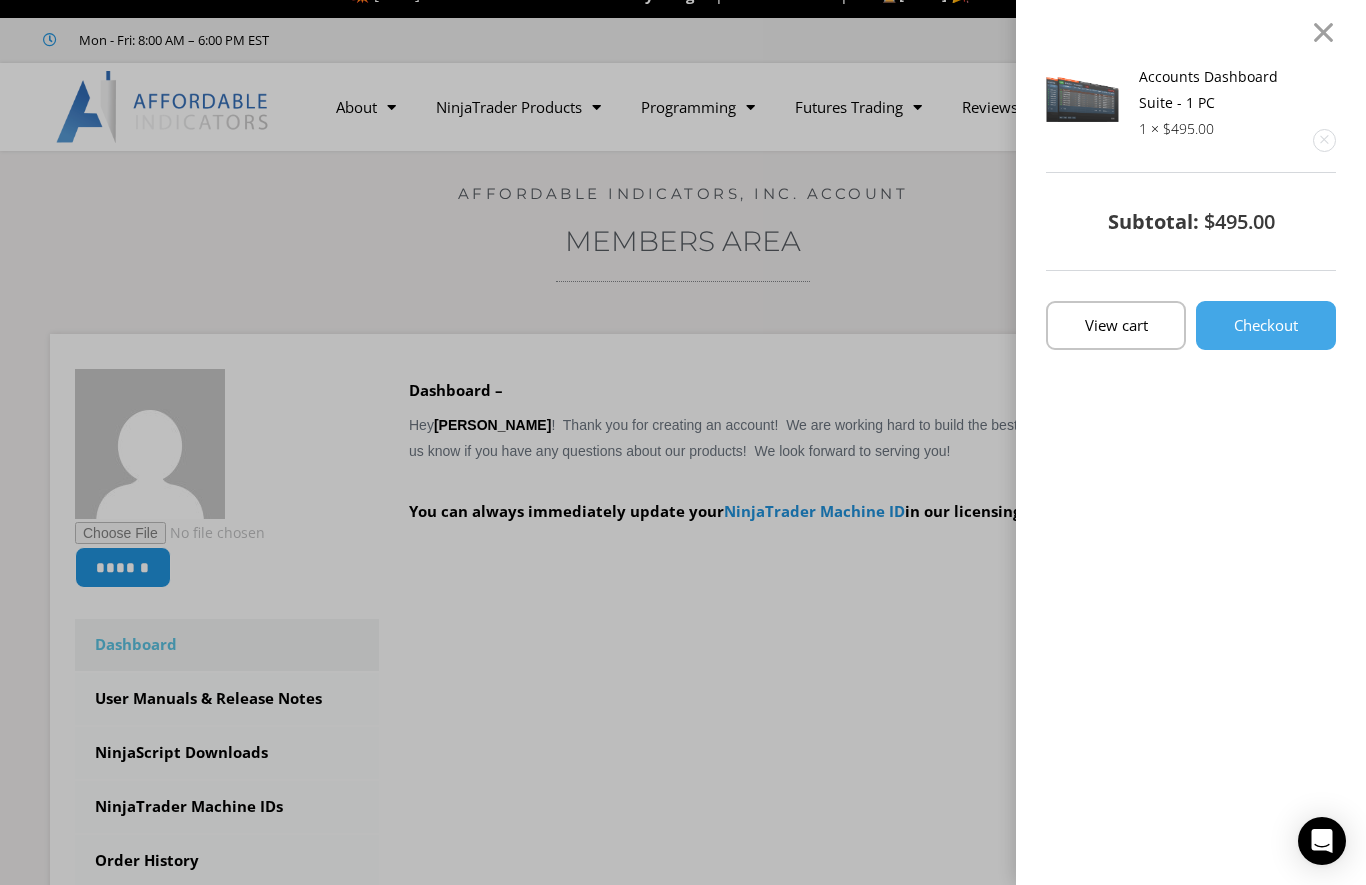 click on "Checkout" at bounding box center (1266, 325) 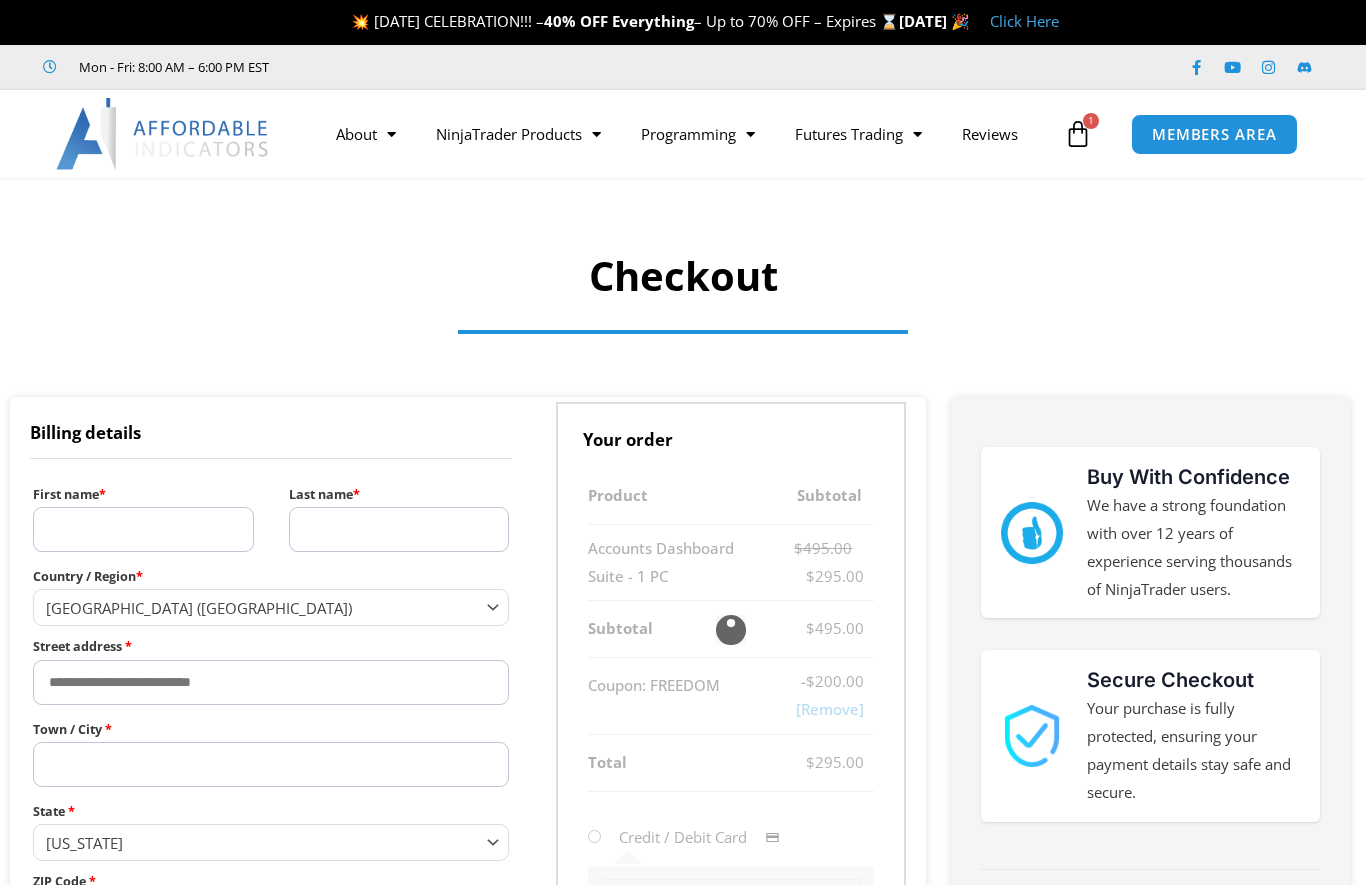 select on "**" 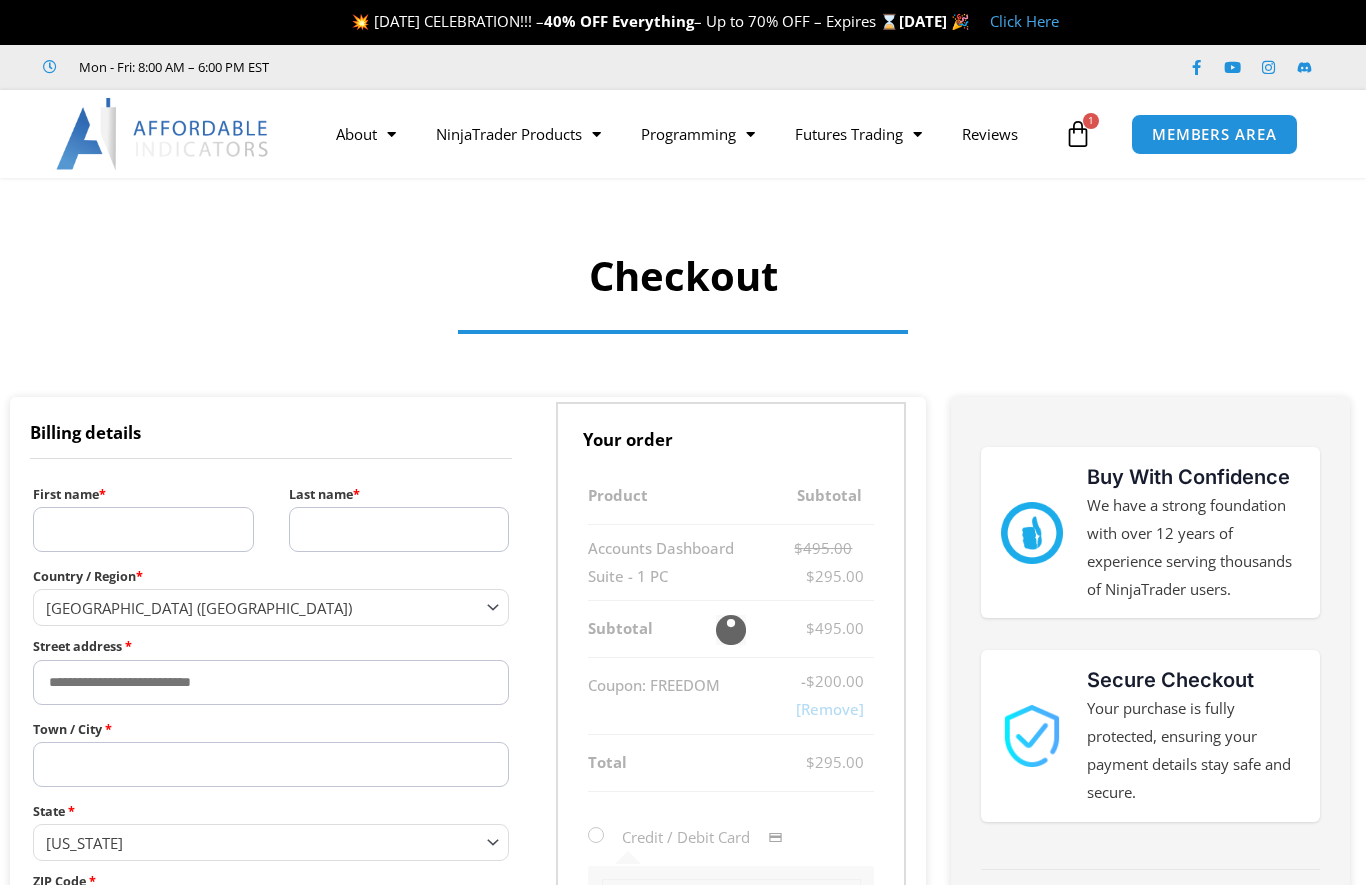 scroll, scrollTop: 0, scrollLeft: 0, axis: both 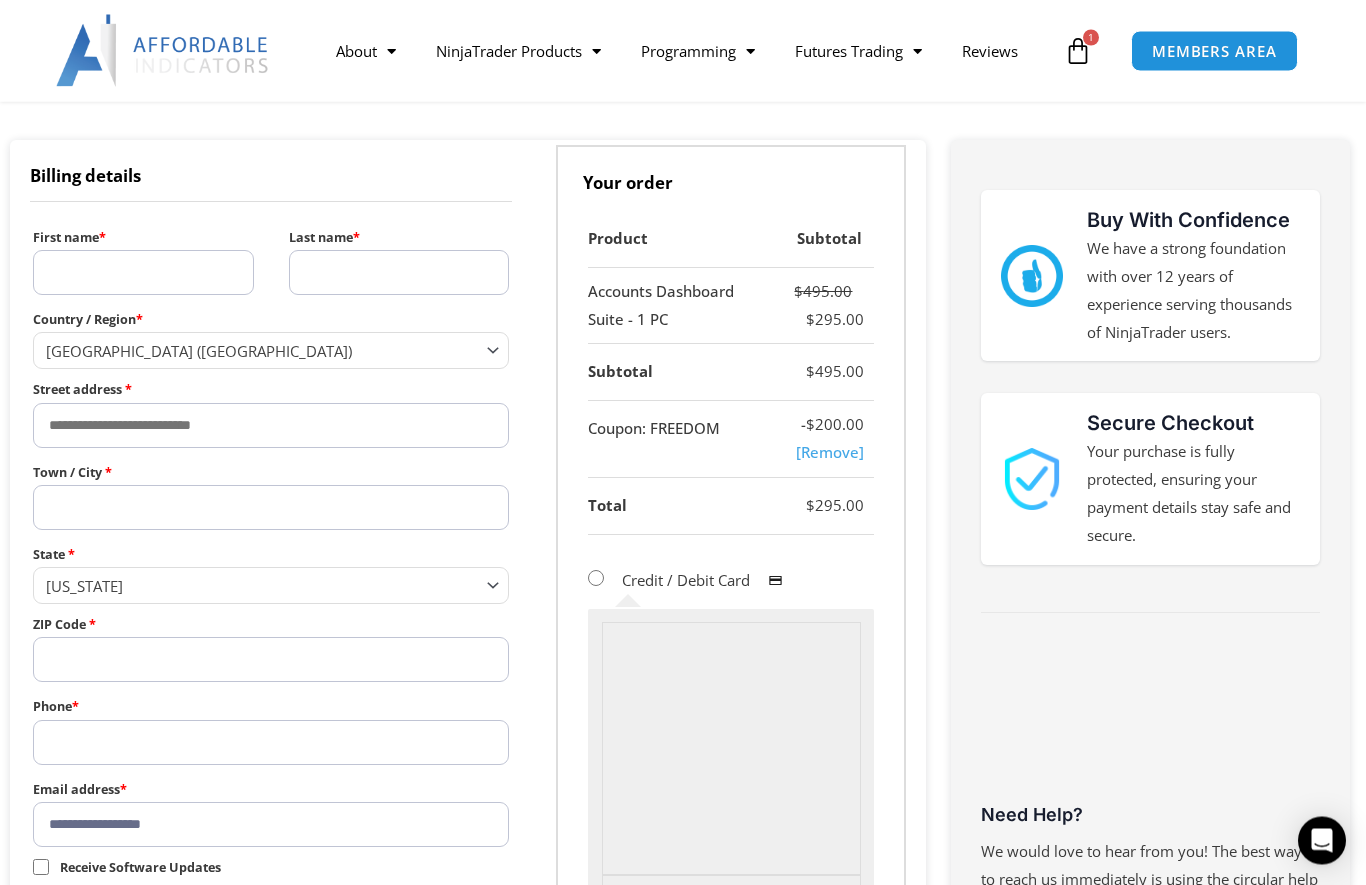 click on "First name  *" at bounding box center (143, 273) 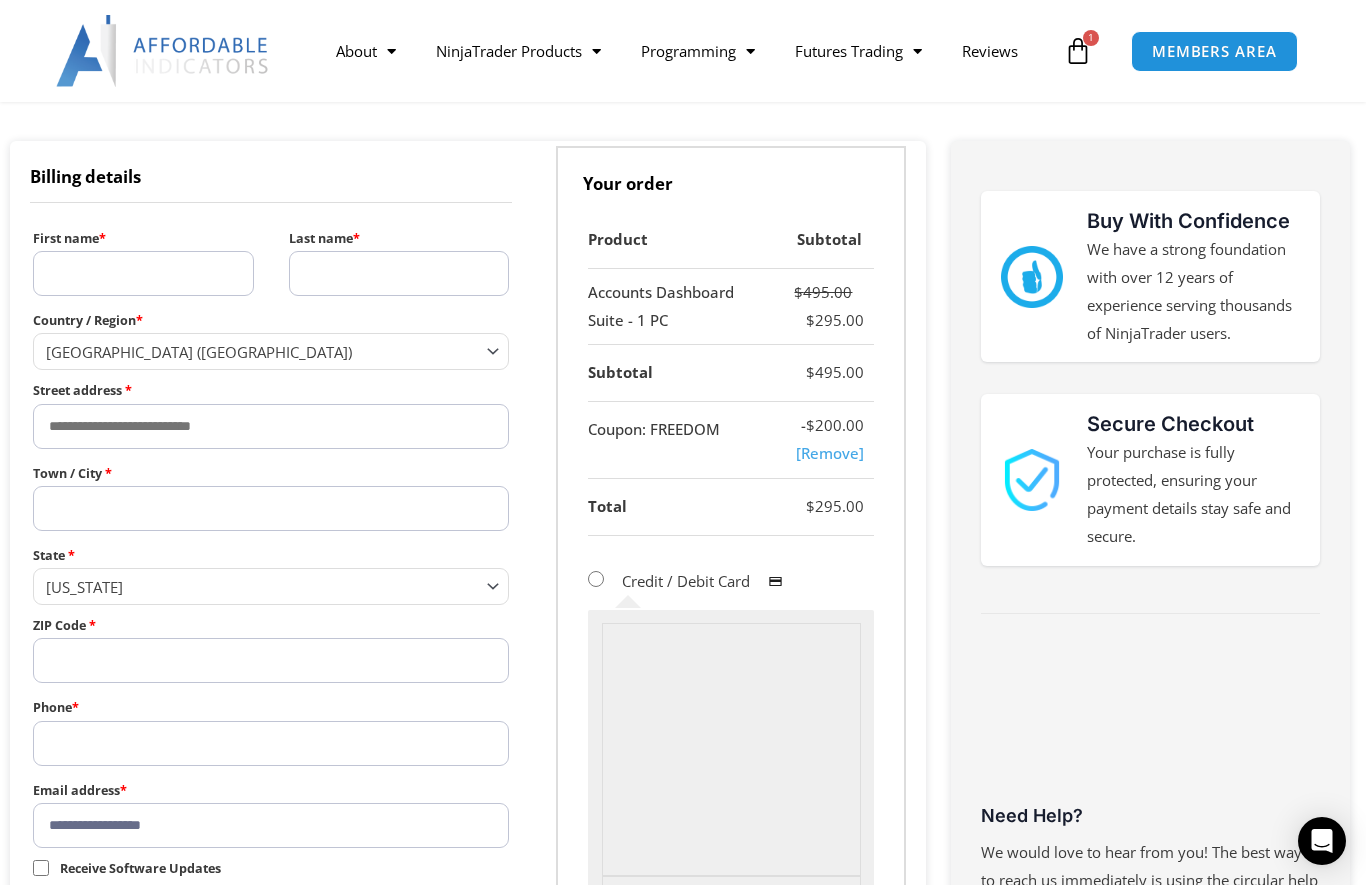 type on "*****" 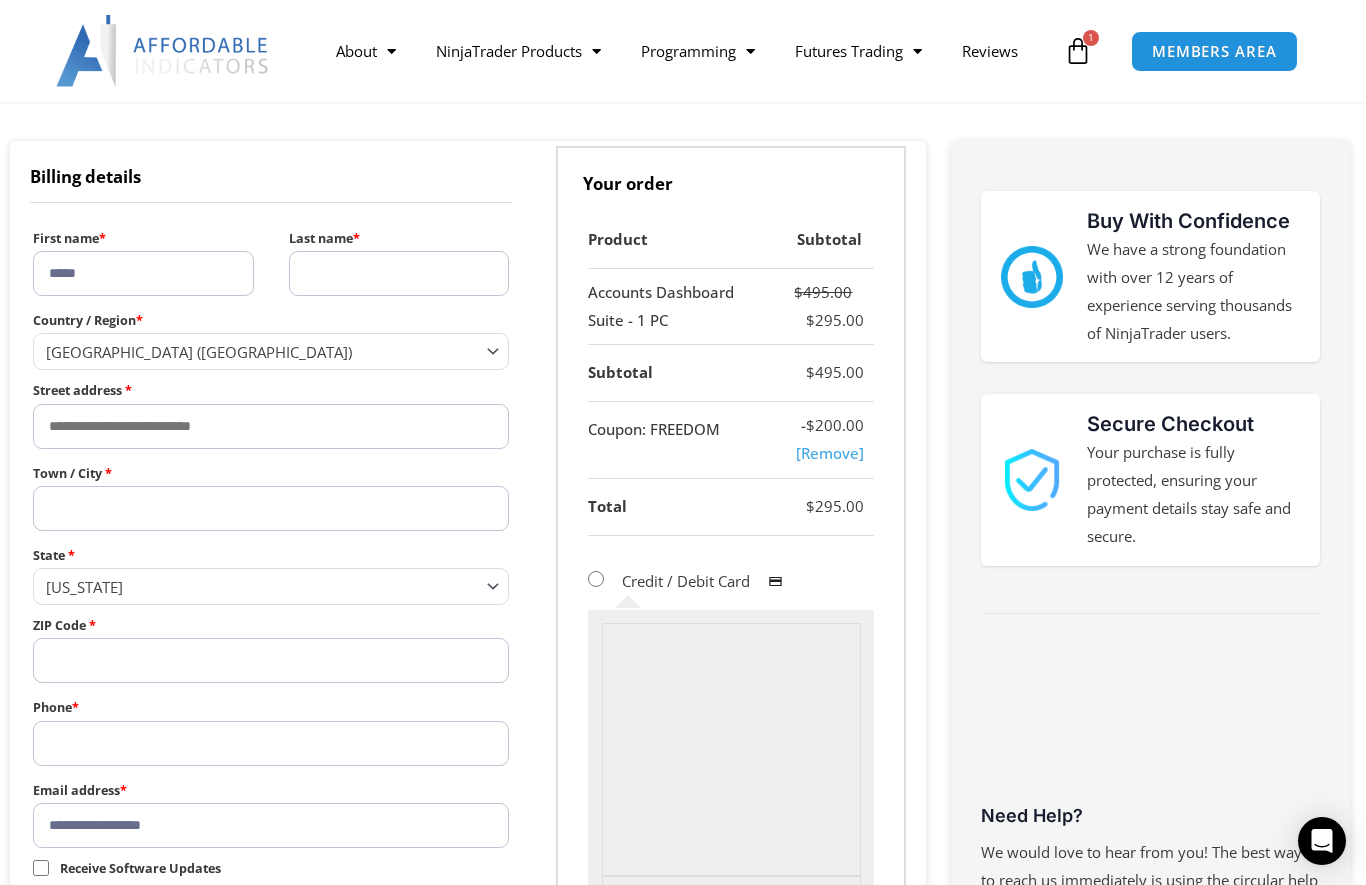type on "**********" 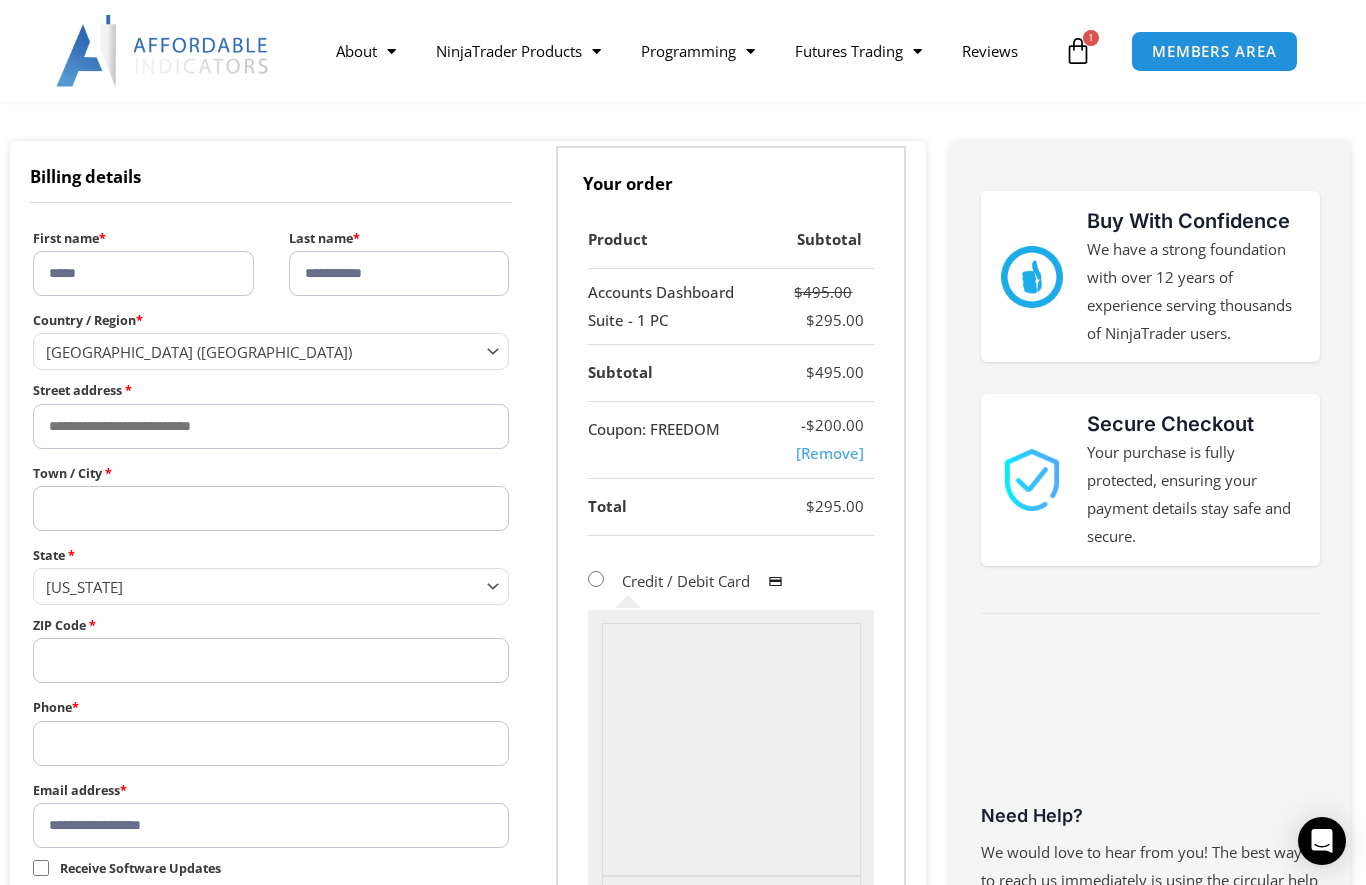 scroll, scrollTop: 271, scrollLeft: 0, axis: vertical 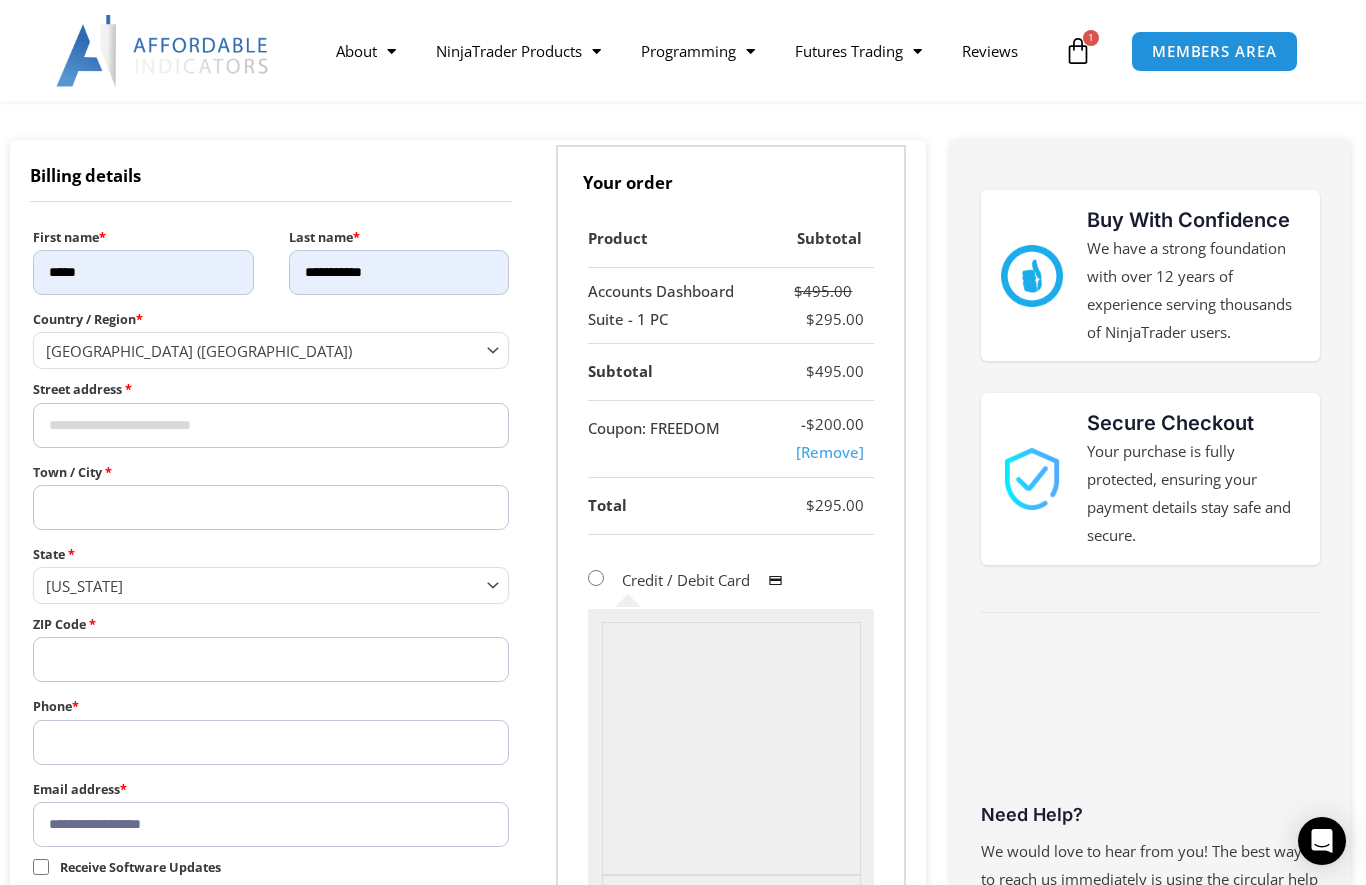 click on "Street address   *" at bounding box center (271, 425) 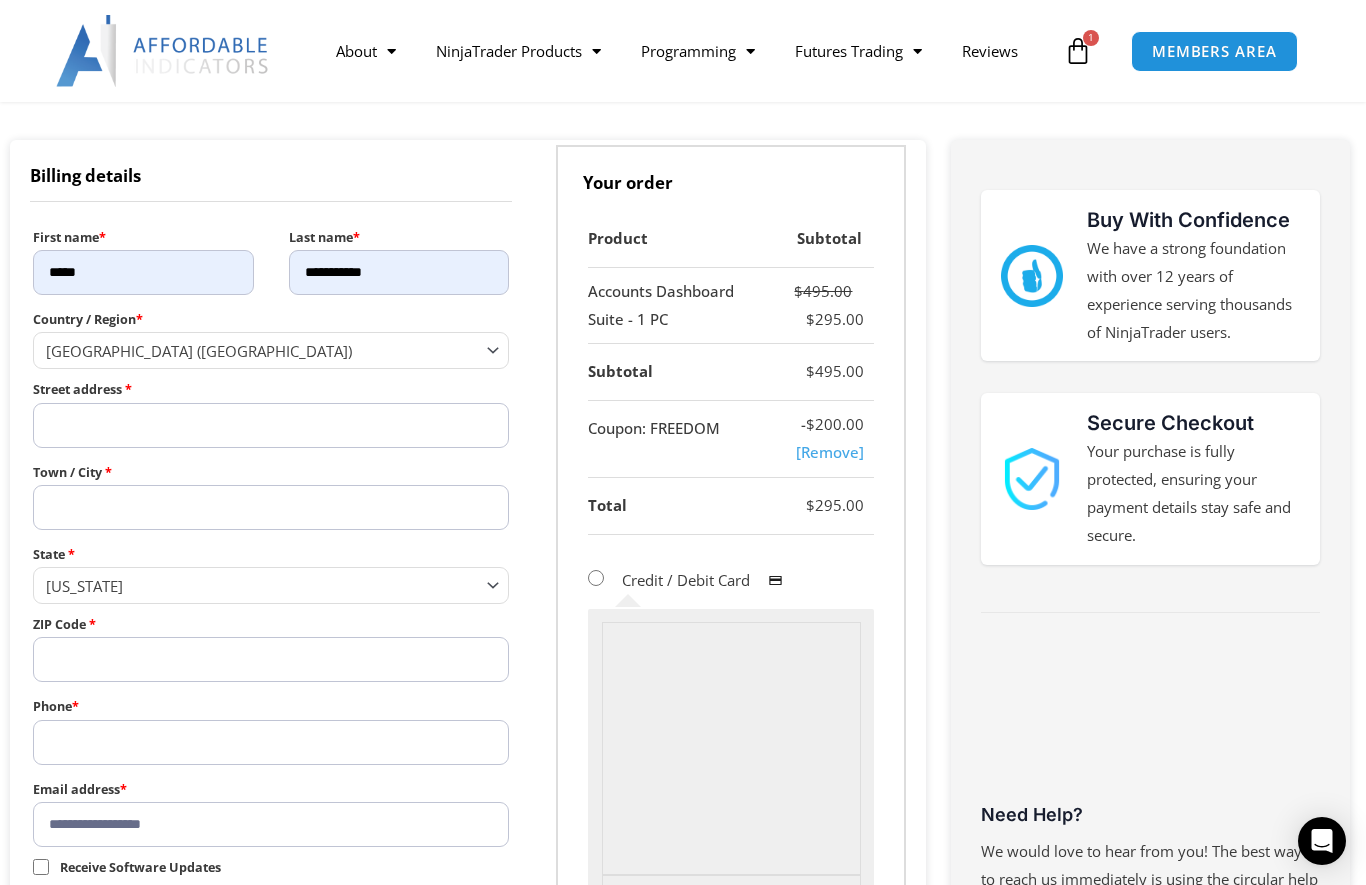 scroll, scrollTop: 270, scrollLeft: 0, axis: vertical 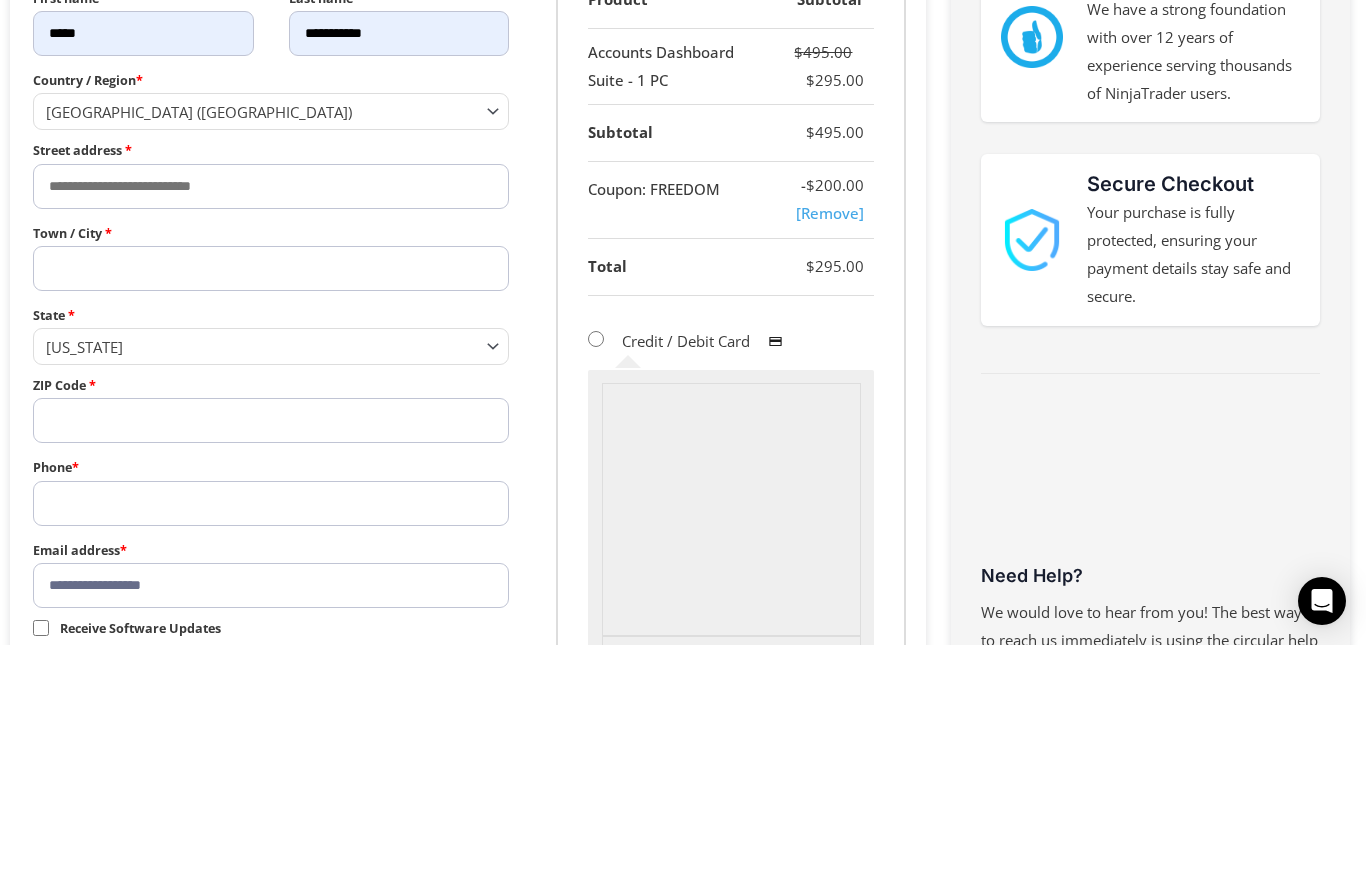 type on "**********" 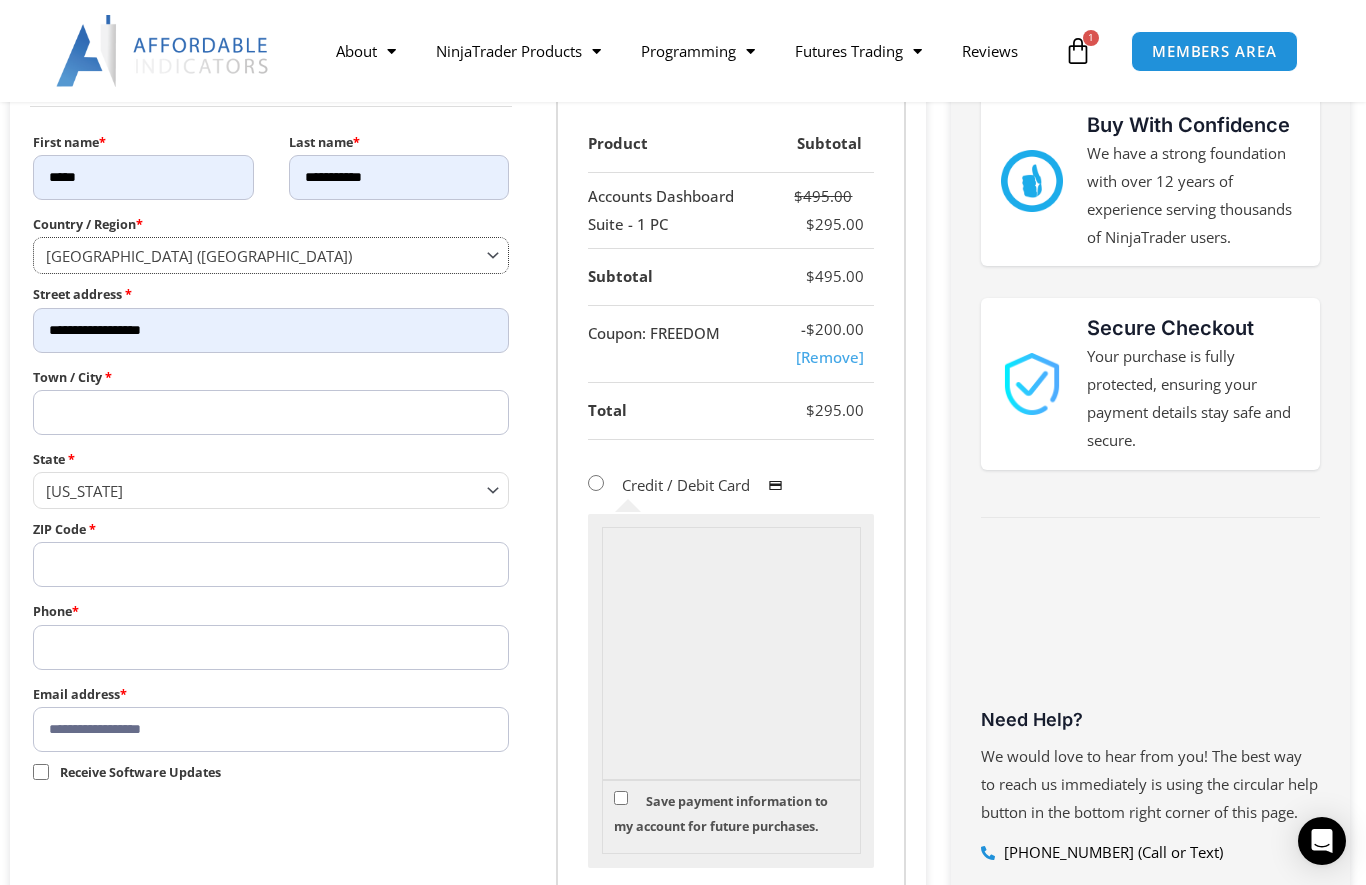 scroll, scrollTop: 364, scrollLeft: 0, axis: vertical 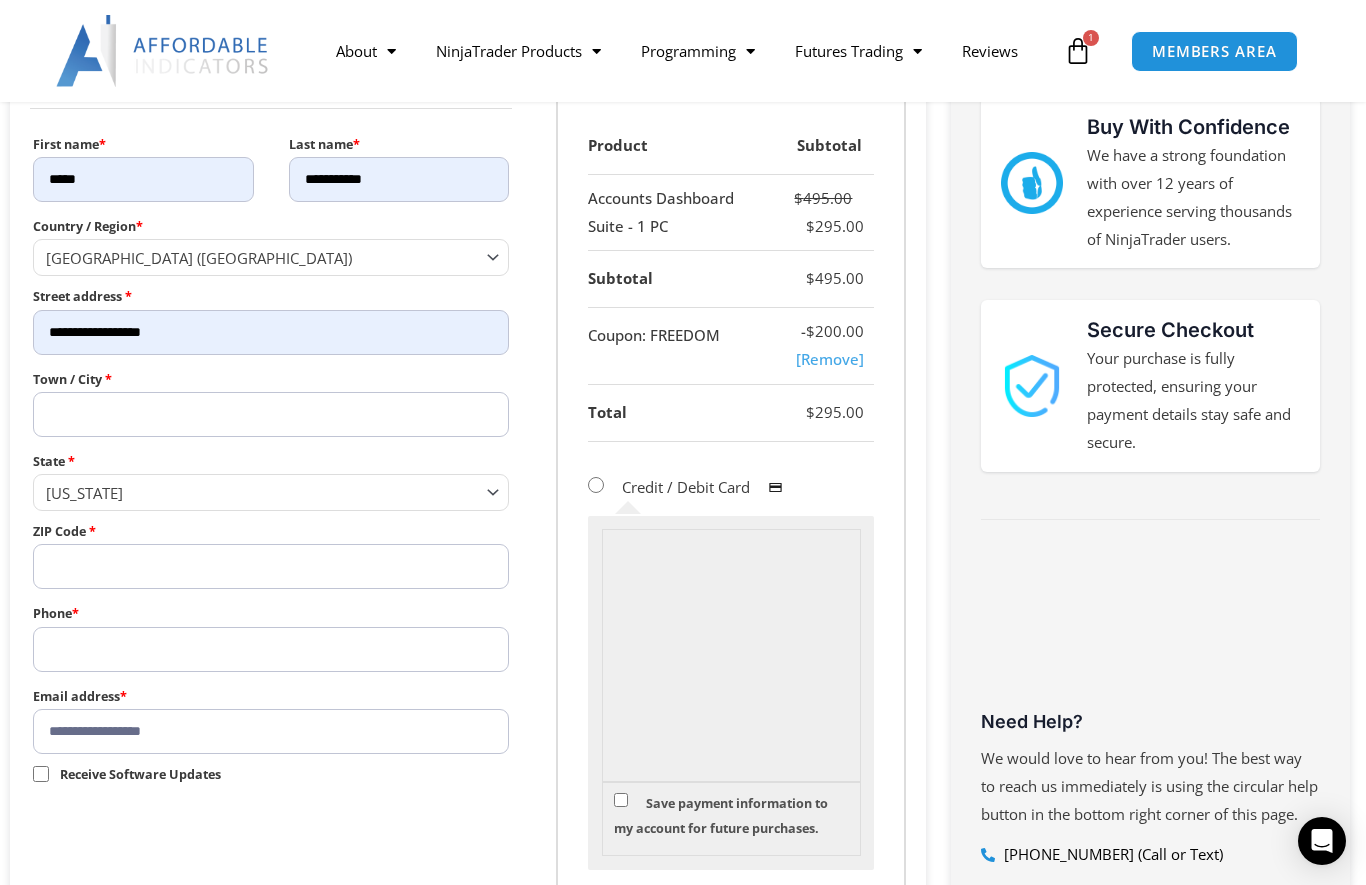 click on "**********" at bounding box center (271, 332) 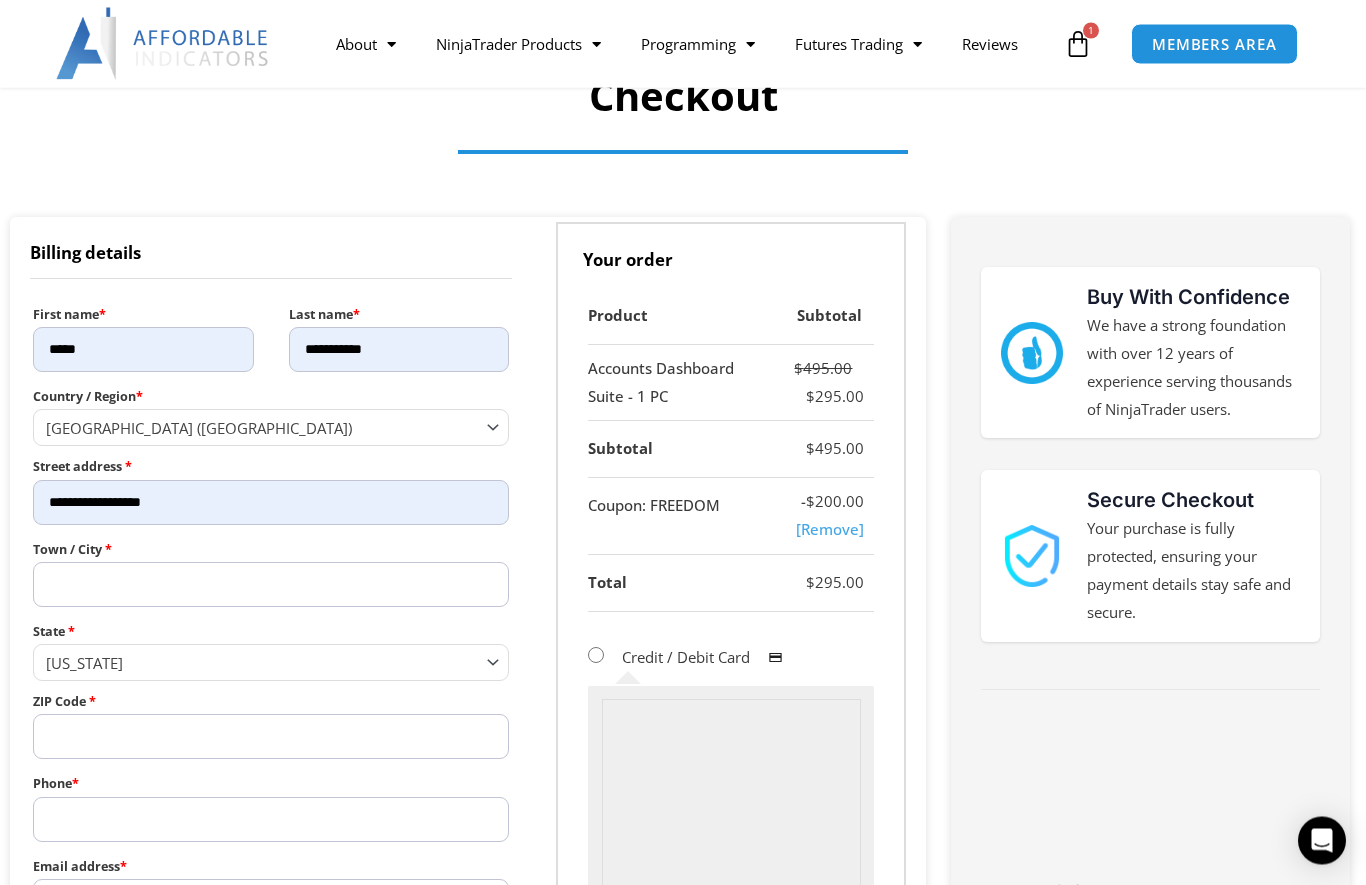 scroll, scrollTop: 0, scrollLeft: 0, axis: both 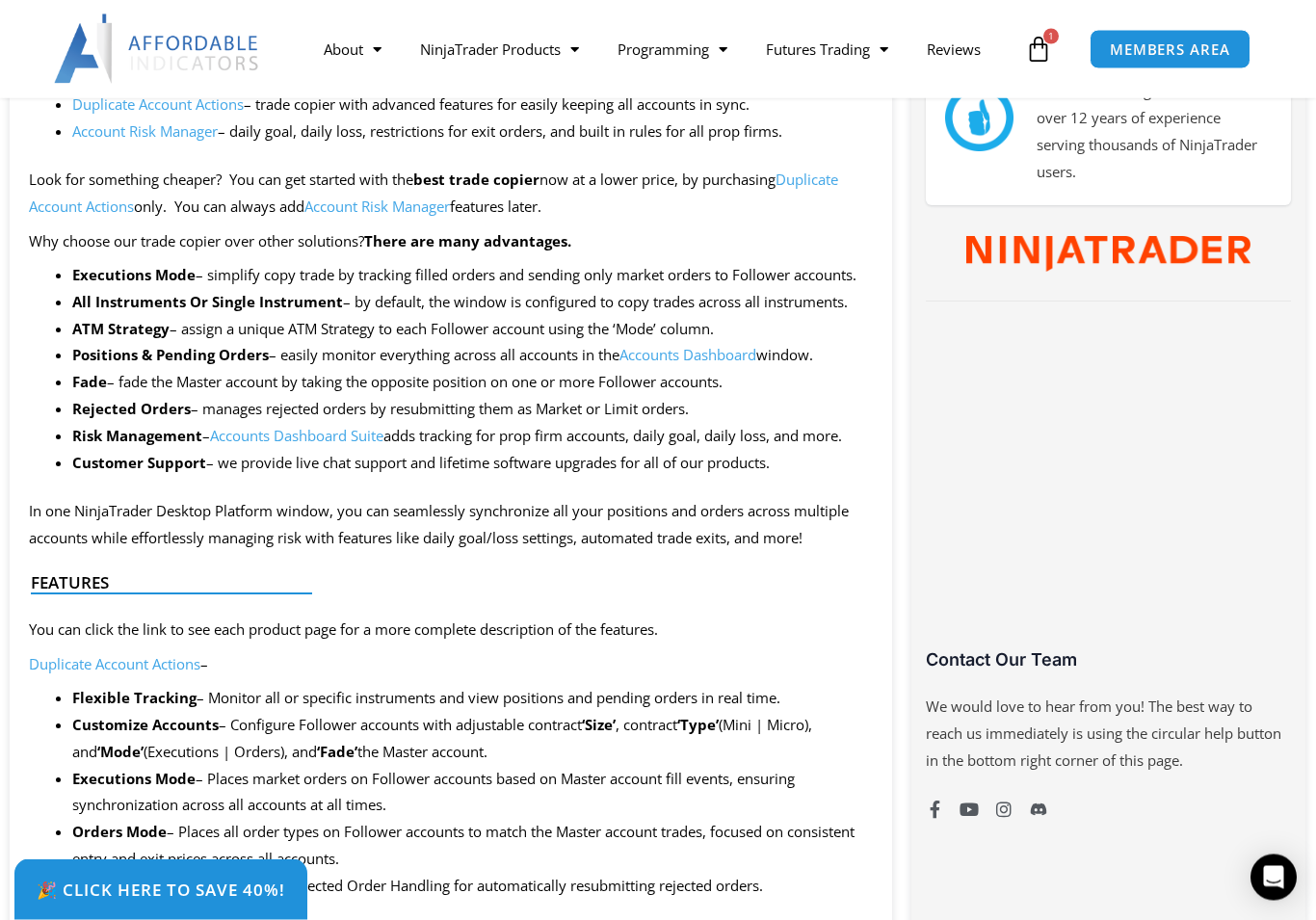 click on "Reviews" 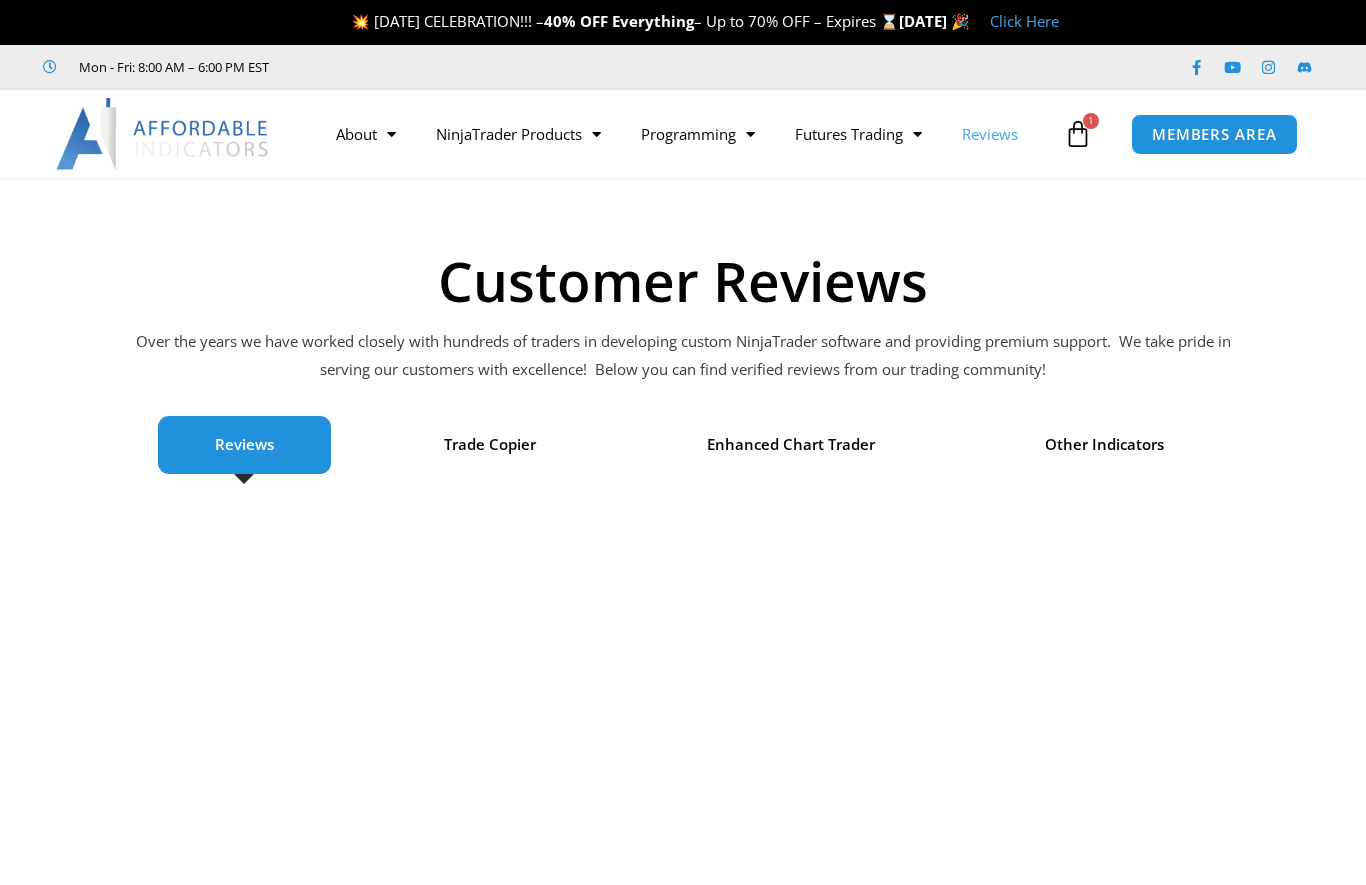 scroll, scrollTop: 0, scrollLeft: 0, axis: both 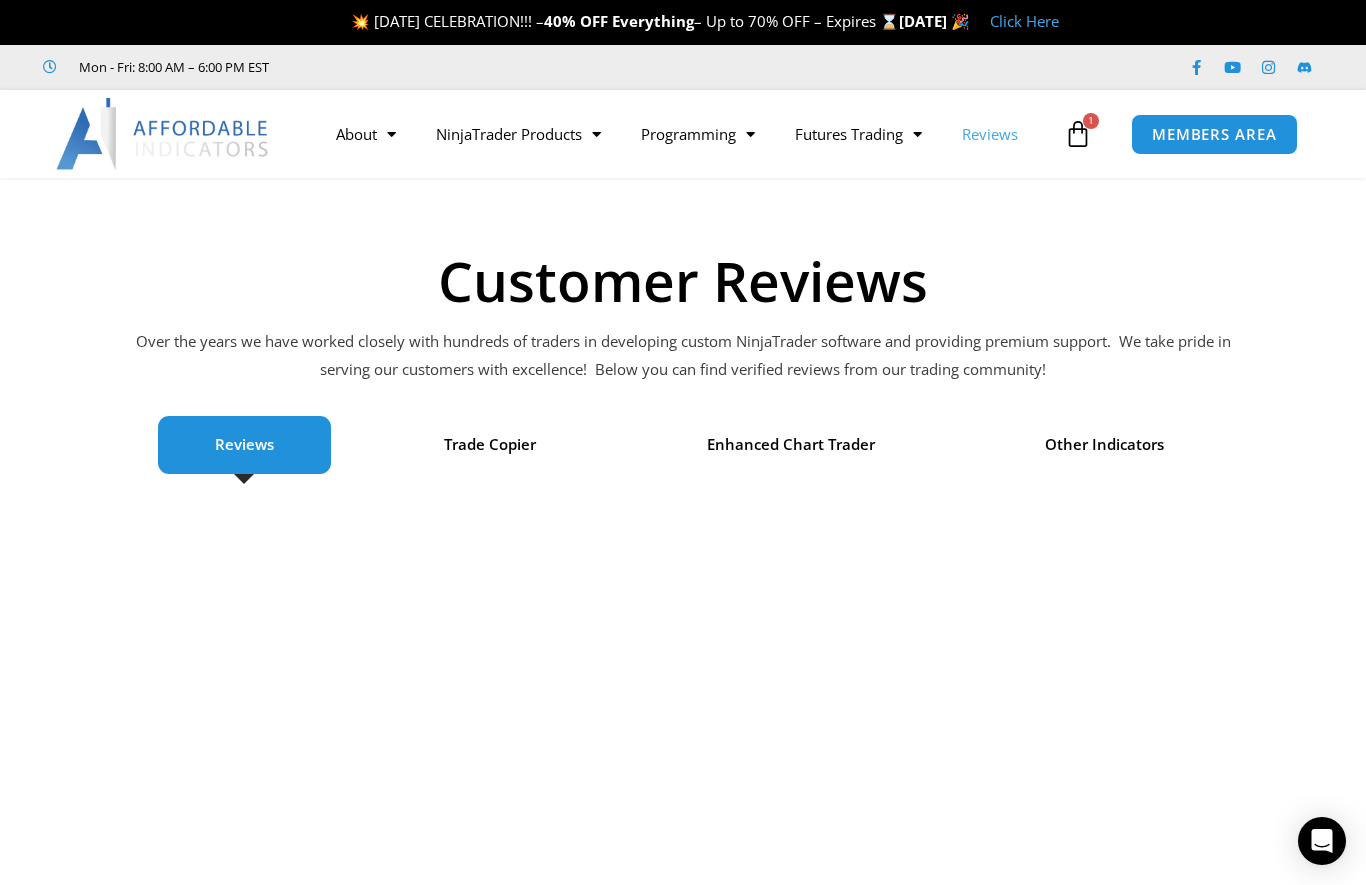 click on "NinjaTrader Products" 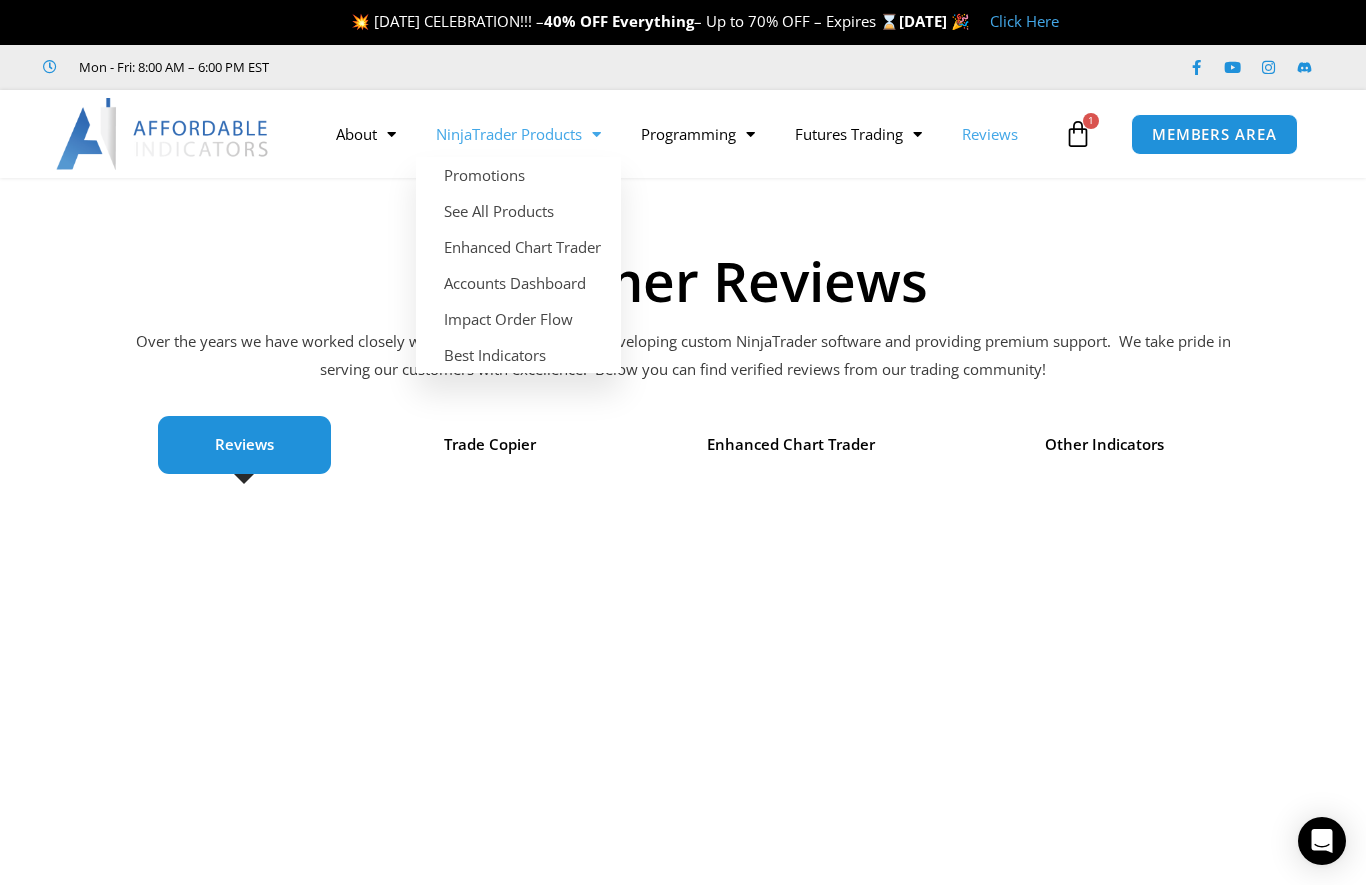 click on "Accounts Dashboard" 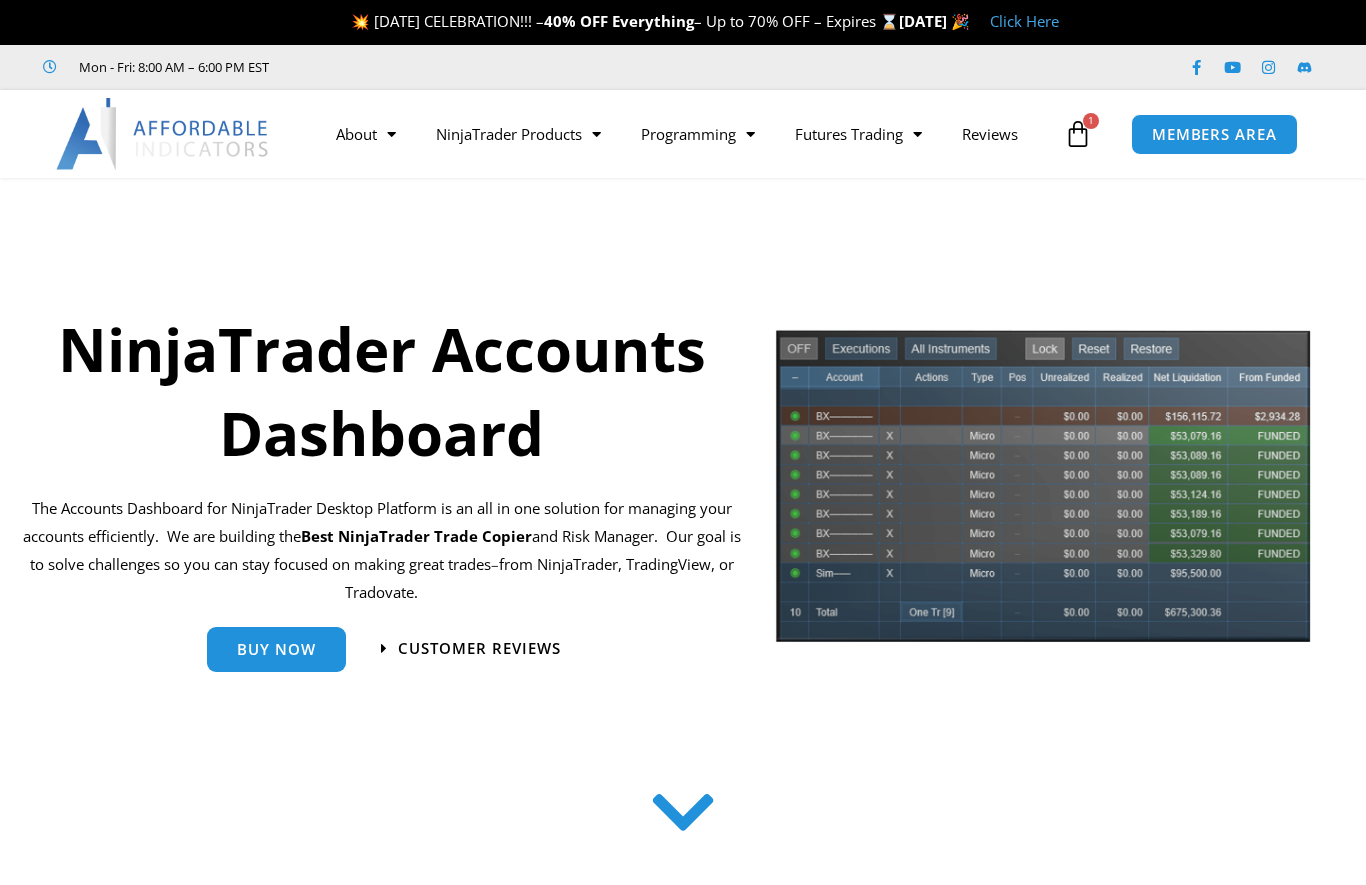 scroll, scrollTop: 0, scrollLeft: 0, axis: both 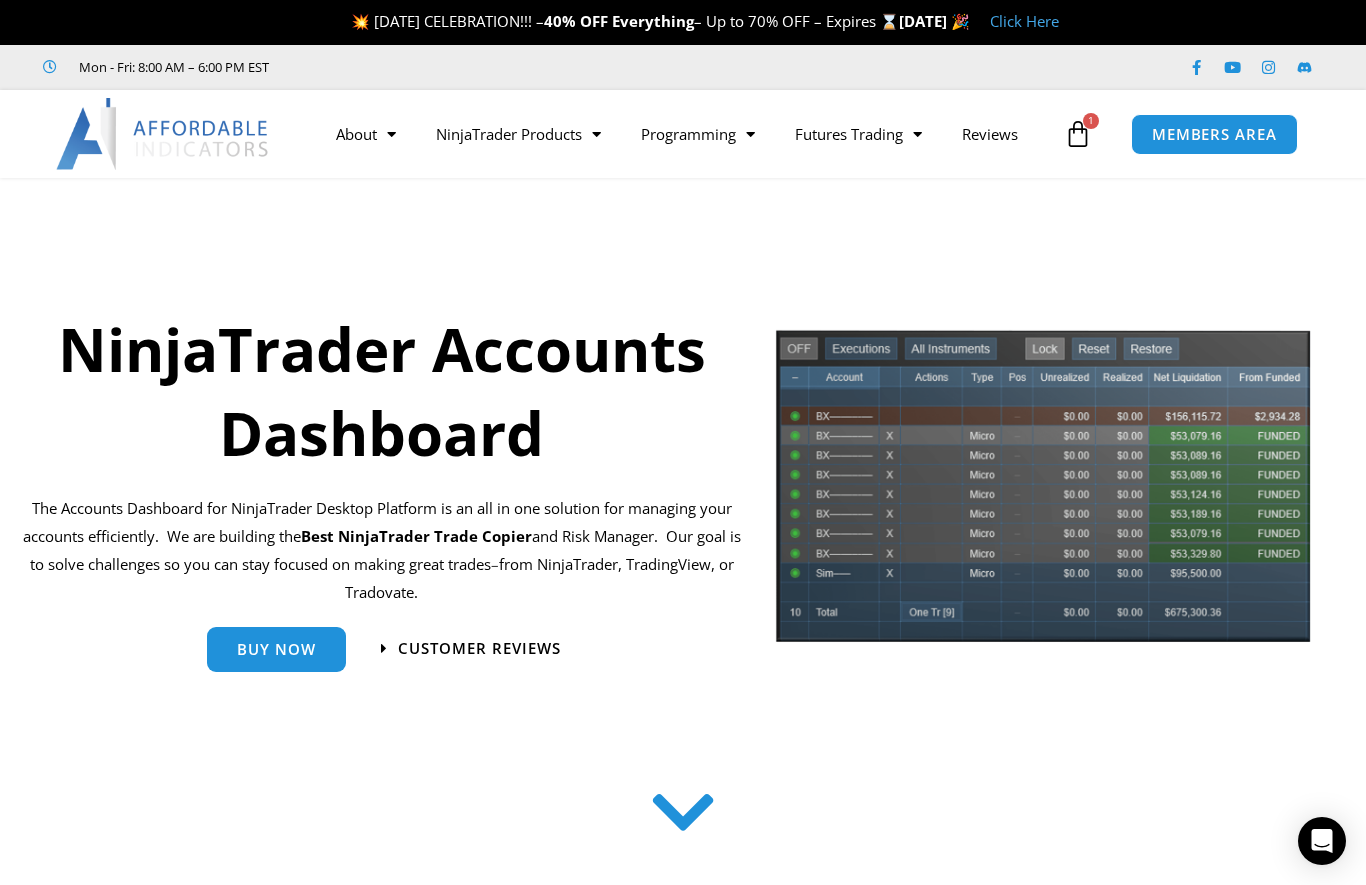 click on "Buy Now" at bounding box center (276, 649) 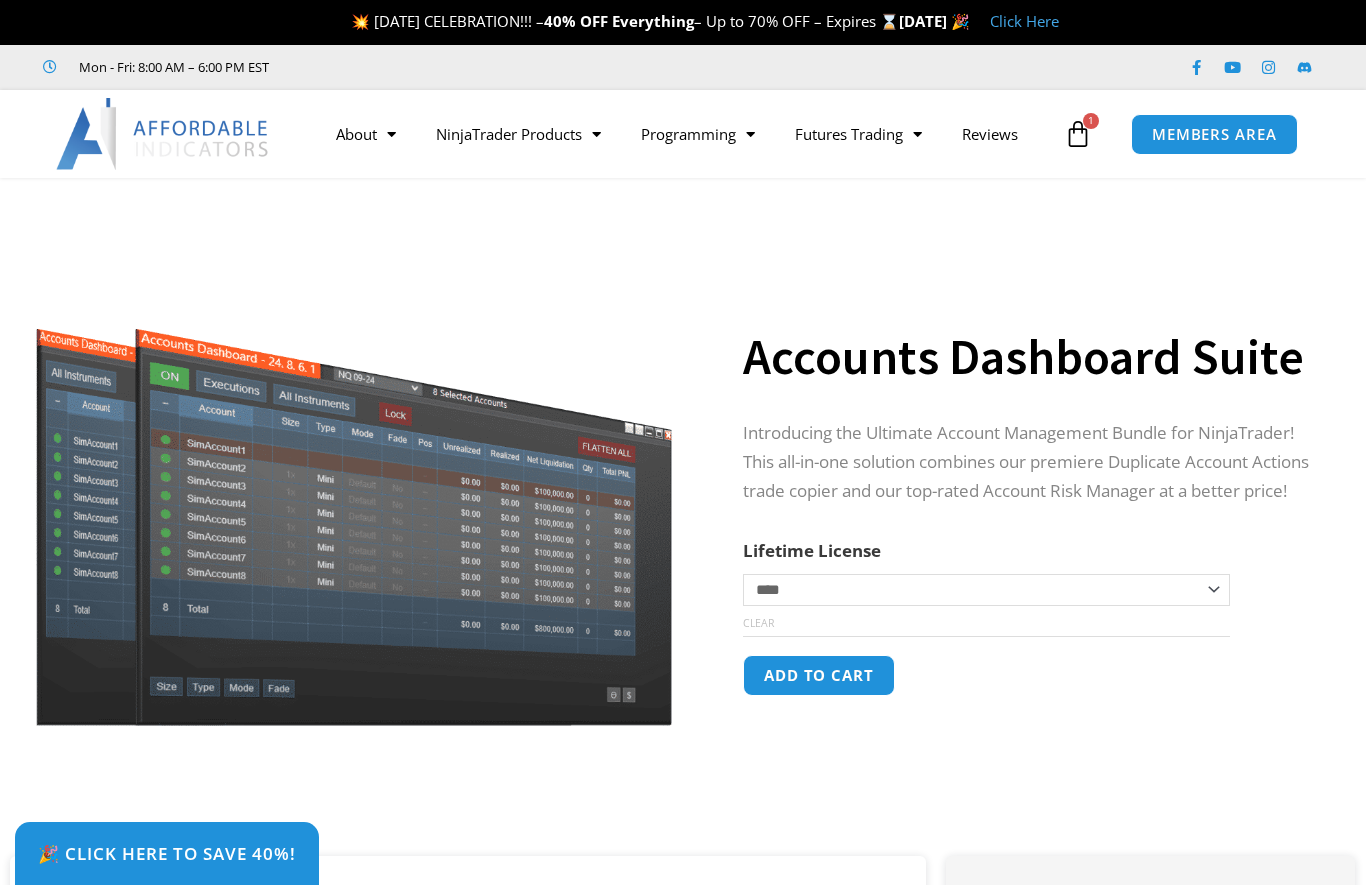 scroll, scrollTop: -12, scrollLeft: 0, axis: vertical 